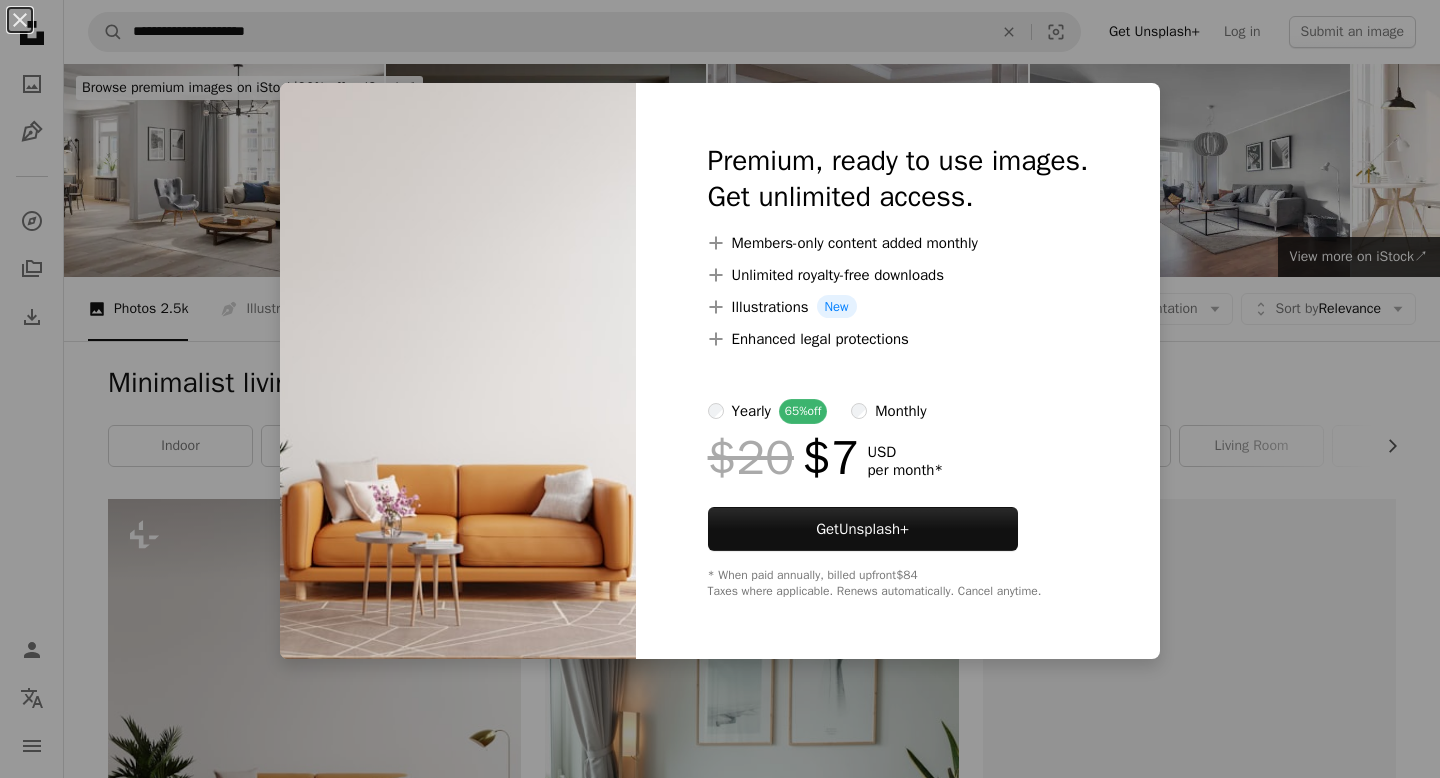 scroll, scrollTop: 478, scrollLeft: 0, axis: vertical 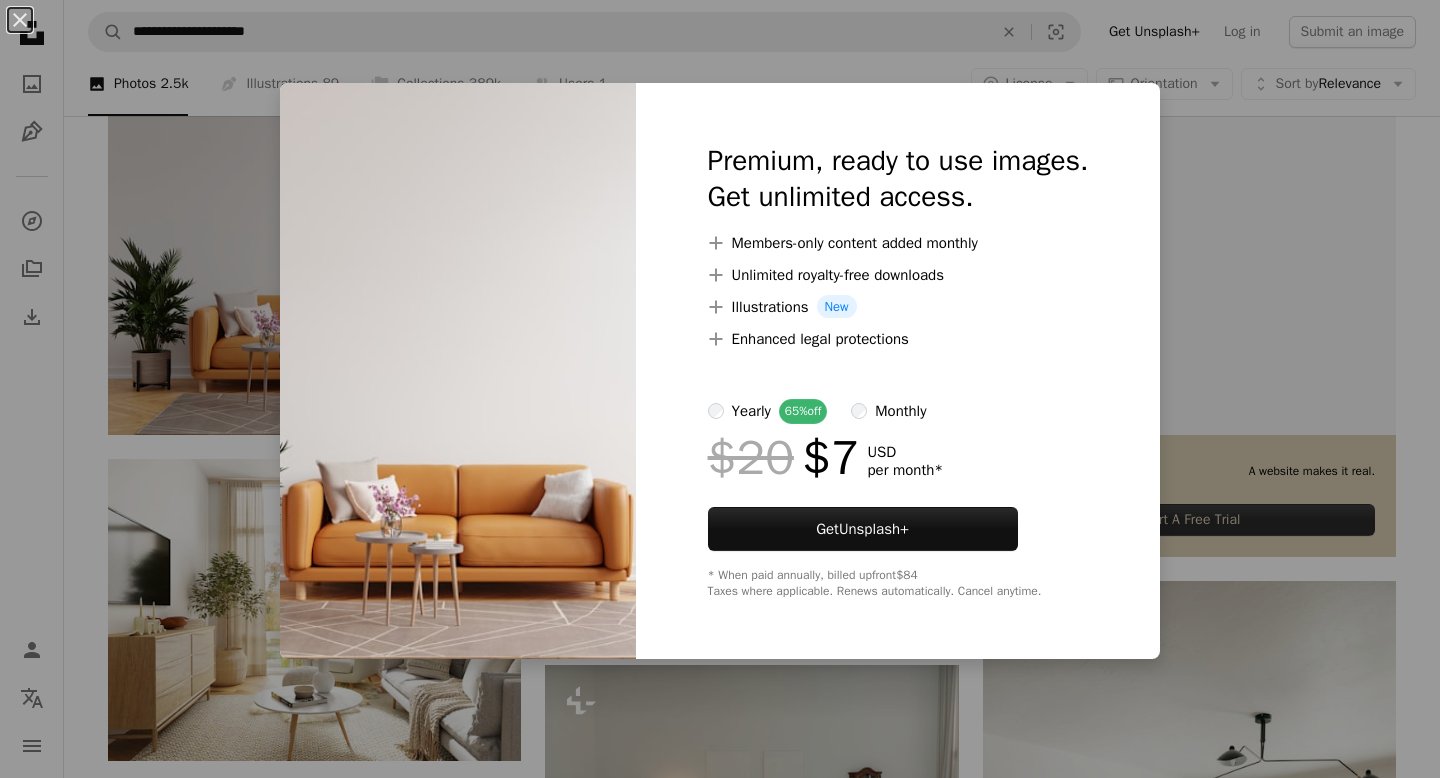 click on "An X shape Premium, ready to use images. Get unlimited access. A plus sign Members-only content added monthly A plus sign Unlimited royalty-free downloads A plus sign Illustrations  New A plus sign Enhanced legal protections yearly 65%  off monthly $20   $7 USD per month * Get  Unsplash+ * When paid annually, billed upfront  $84 Taxes where applicable. Renews automatically. Cancel anytime." at bounding box center [720, 389] 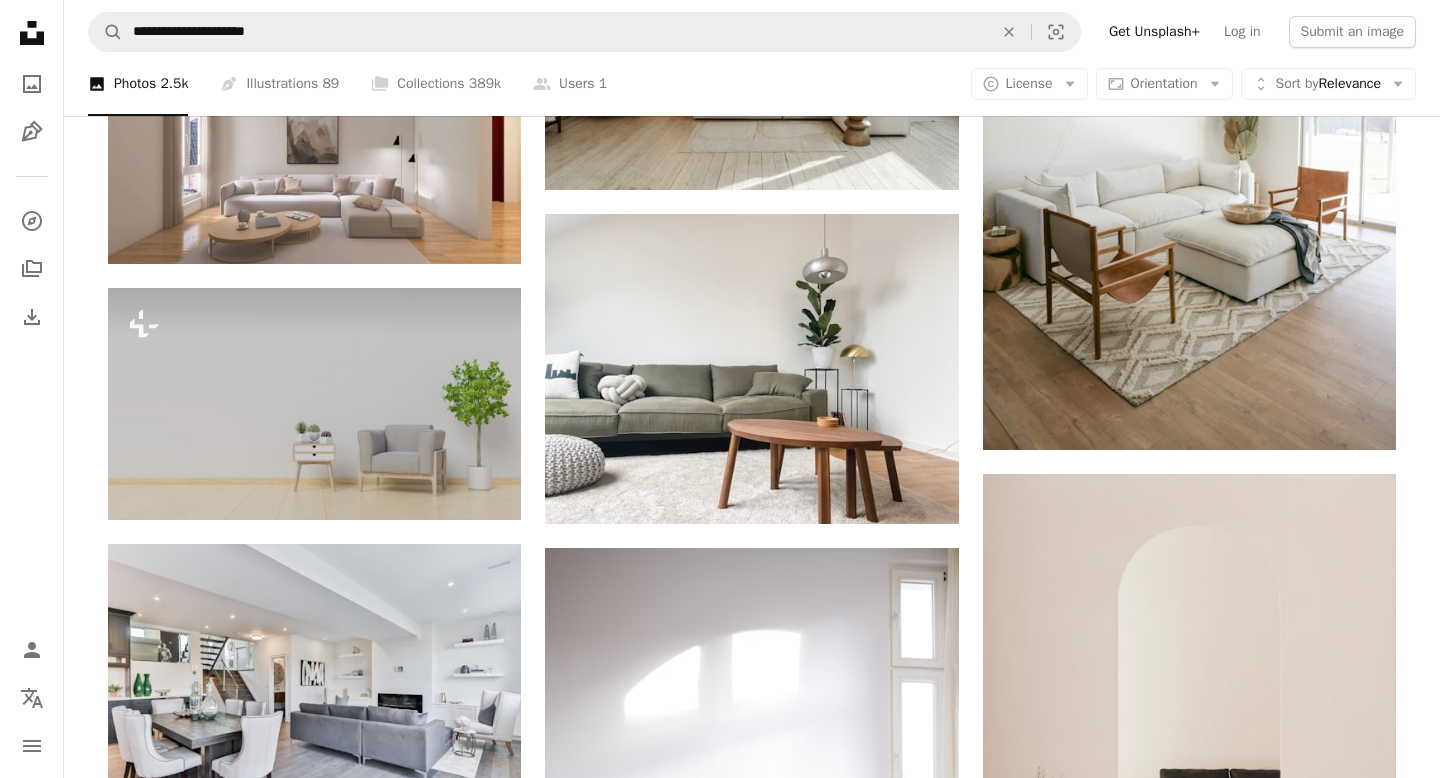 scroll, scrollTop: 1240, scrollLeft: 0, axis: vertical 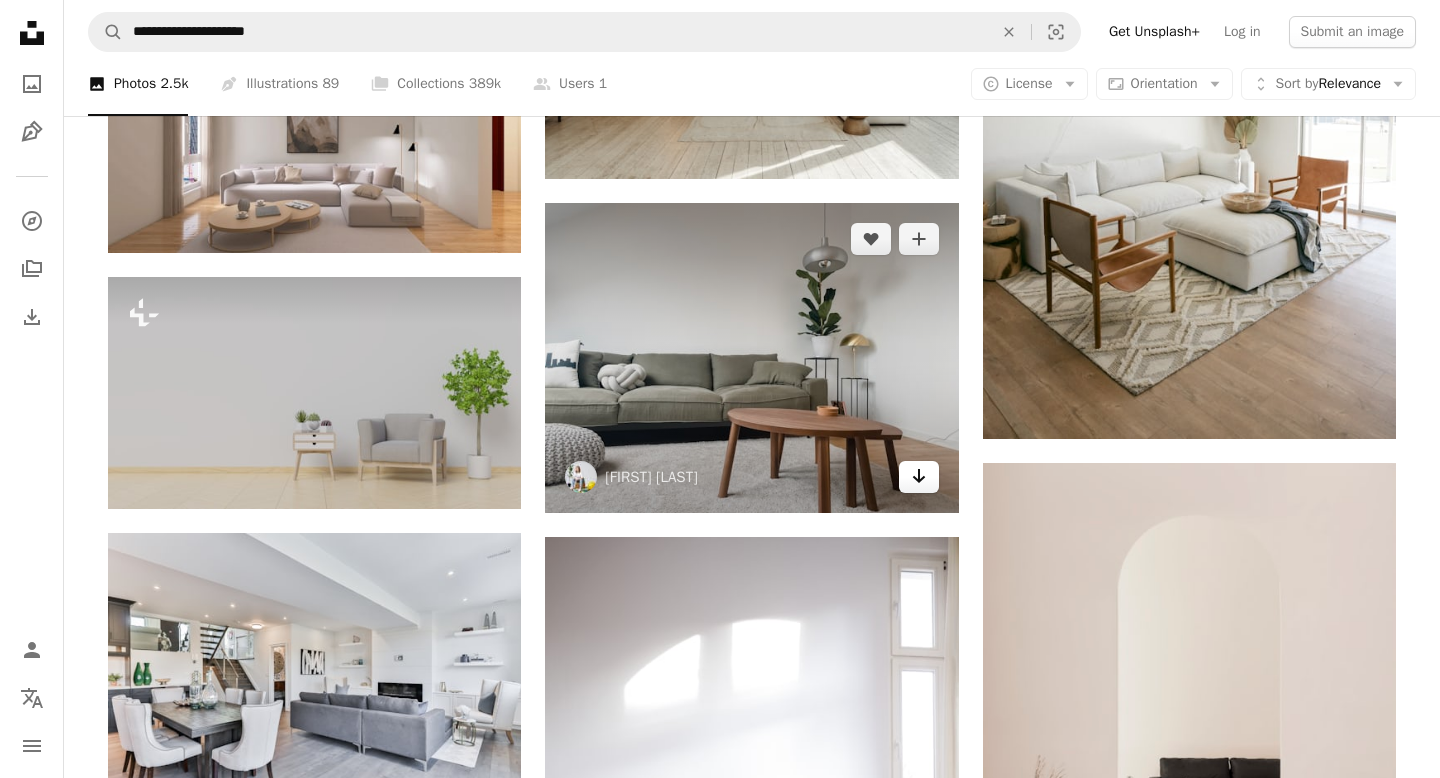click on "Arrow pointing down" 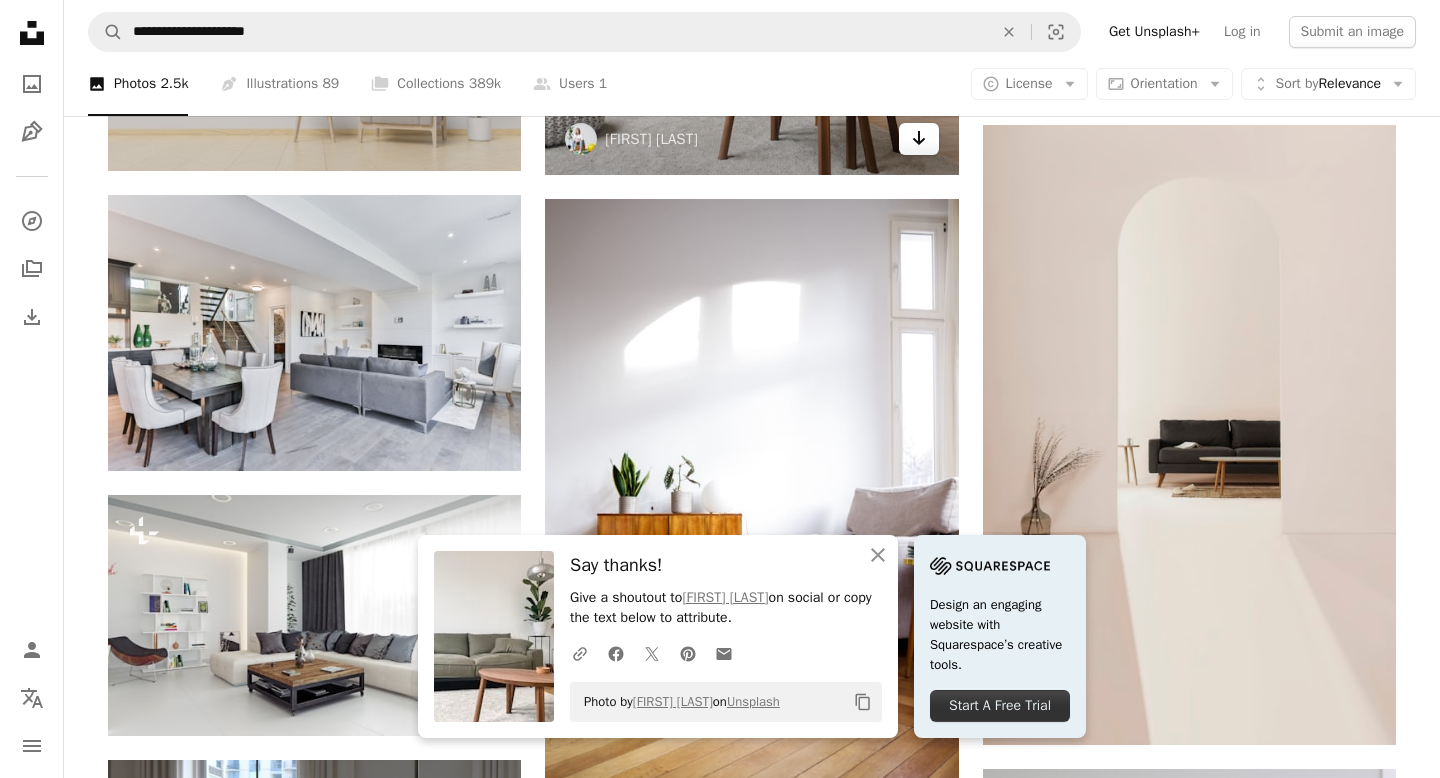 scroll, scrollTop: 1585, scrollLeft: 0, axis: vertical 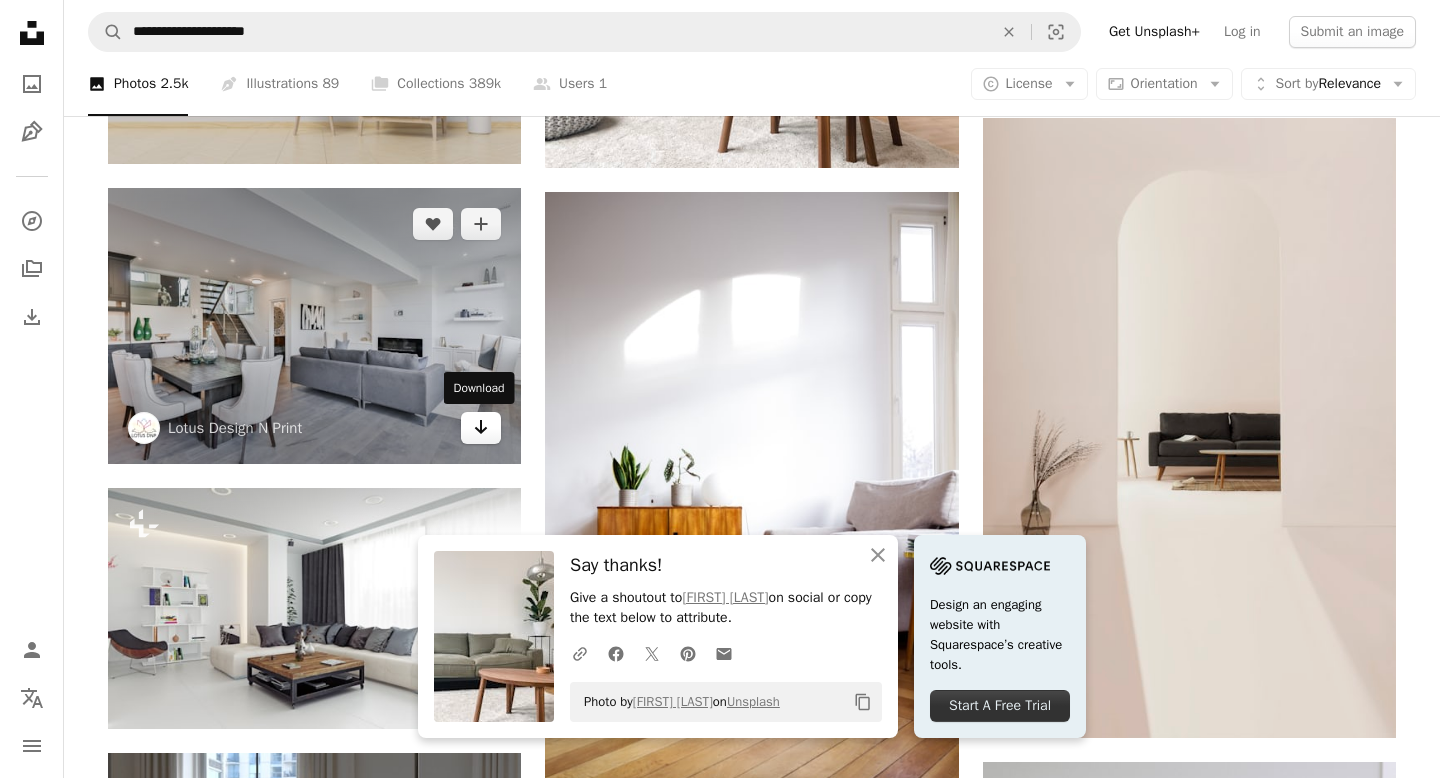 click 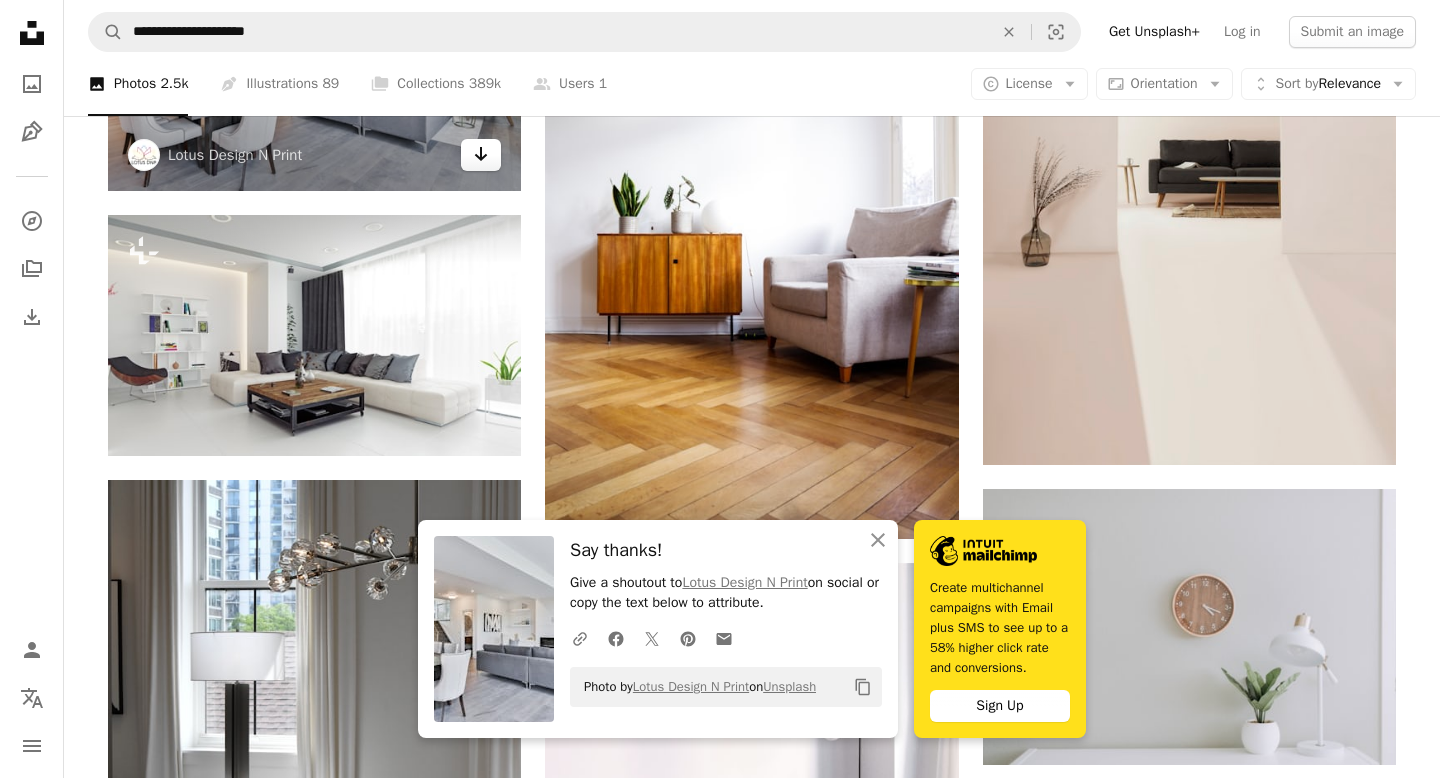 scroll, scrollTop: 1859, scrollLeft: 0, axis: vertical 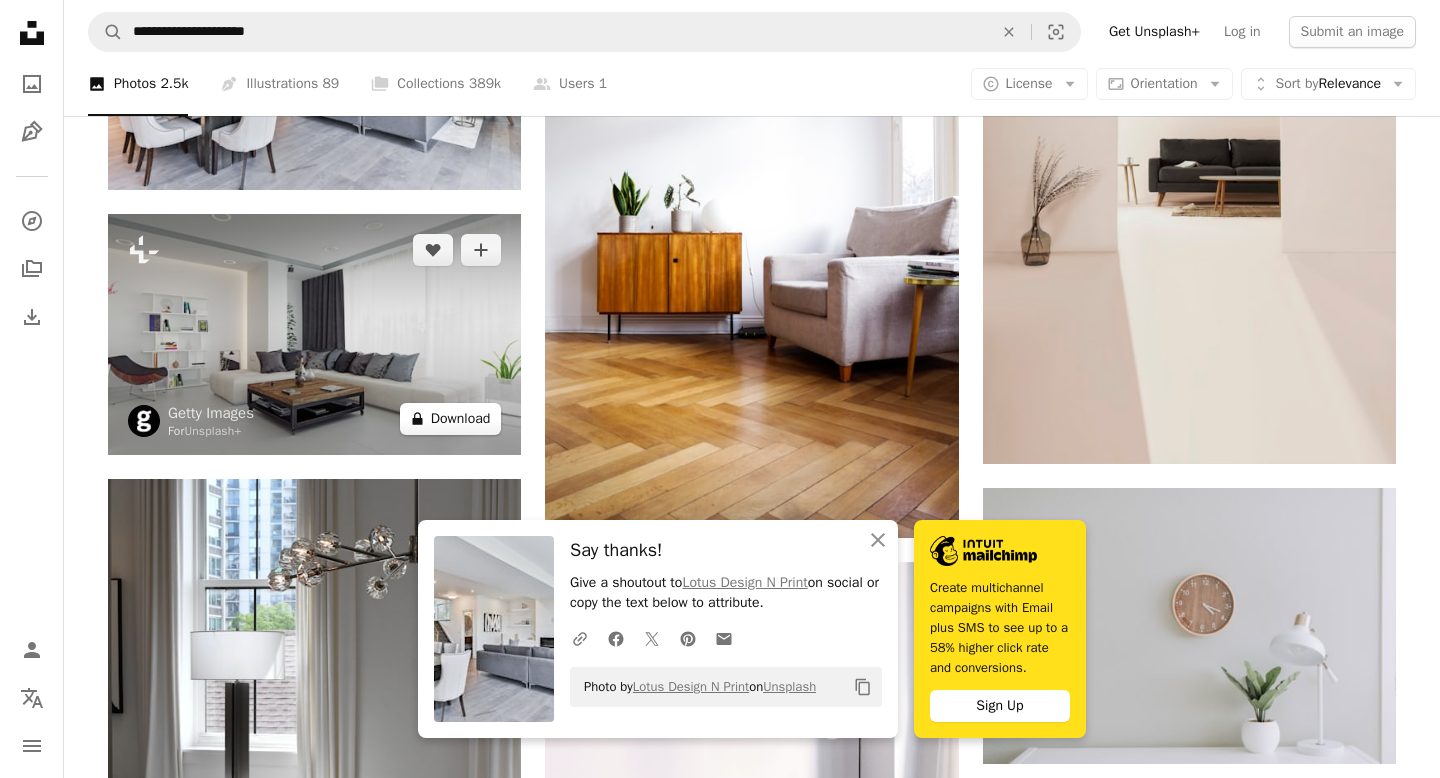 click on "A lock Download" at bounding box center [451, 419] 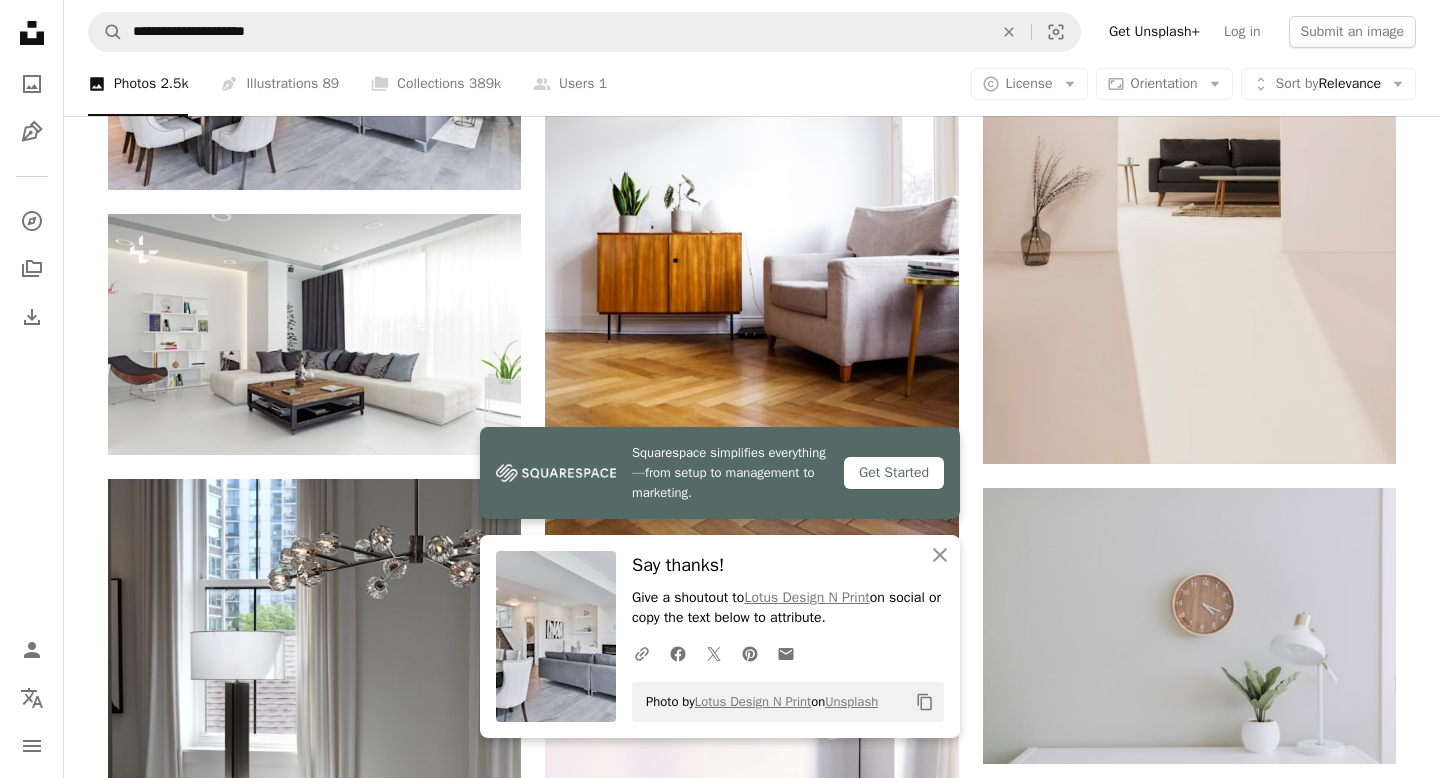 click on "An X shape Squarespace simplifies everything—from setup to management to marketing. Get Started An X shape Close Say thanks! Give a shoutout to  [BRAND]  on social or copy the text below to attribute. A URL sharing icon (chains) Facebook icon X (formerly Twitter) icon Pinterest icon An envelope Photo by  [BRAND]  on  Unsplash
Copy content Premium, ready to use images. Get unlimited access. A plus sign Members-only content added monthly A plus sign Unlimited royalty-free downloads A plus sign Illustrations  New A plus sign Enhanced legal protections yearly 65%  off monthly $20   $7 USD per month * Get  Unsplash+ * When paid annually, billed upfront  $84 Taxes where applicable. Renews automatically. Cancel anytime." at bounding box center [720, 3306] 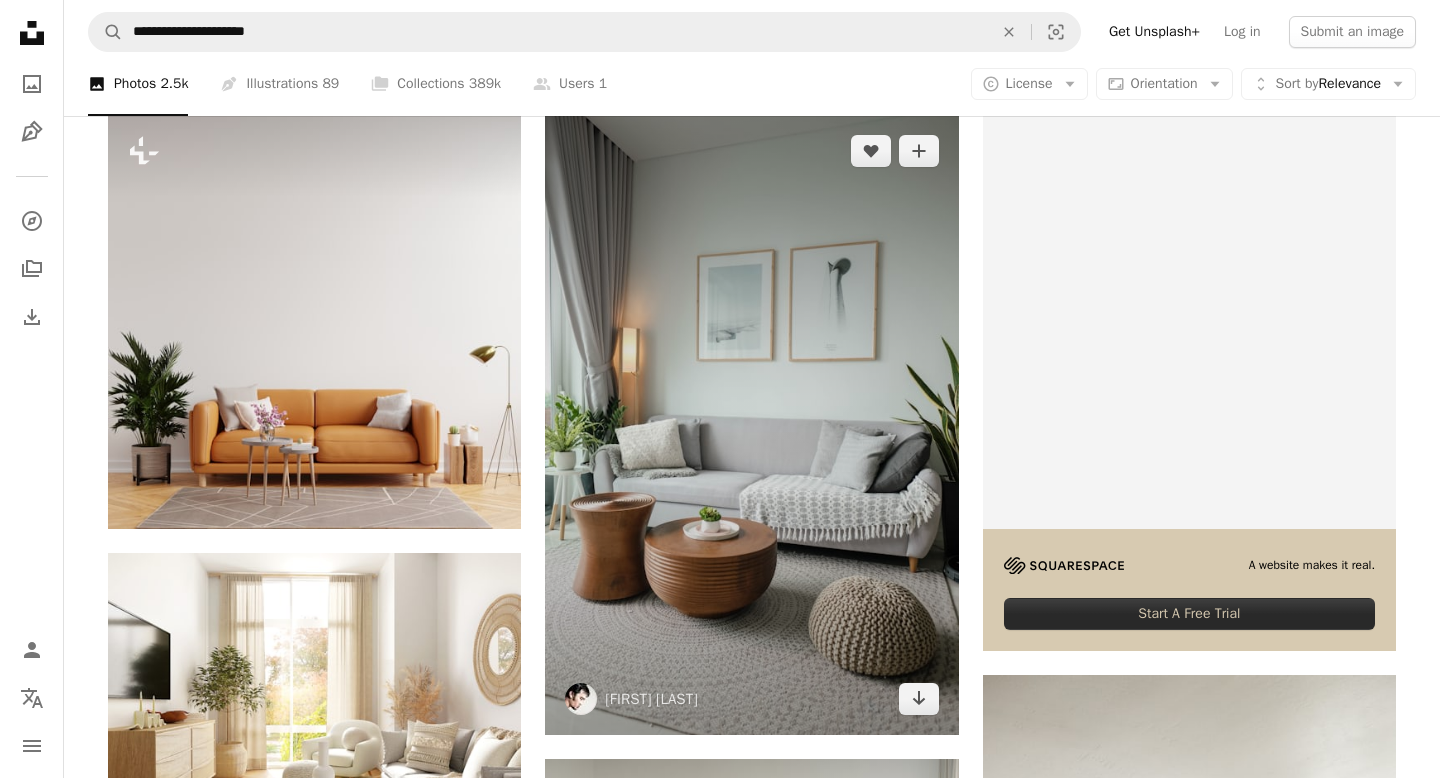 scroll, scrollTop: 368, scrollLeft: 0, axis: vertical 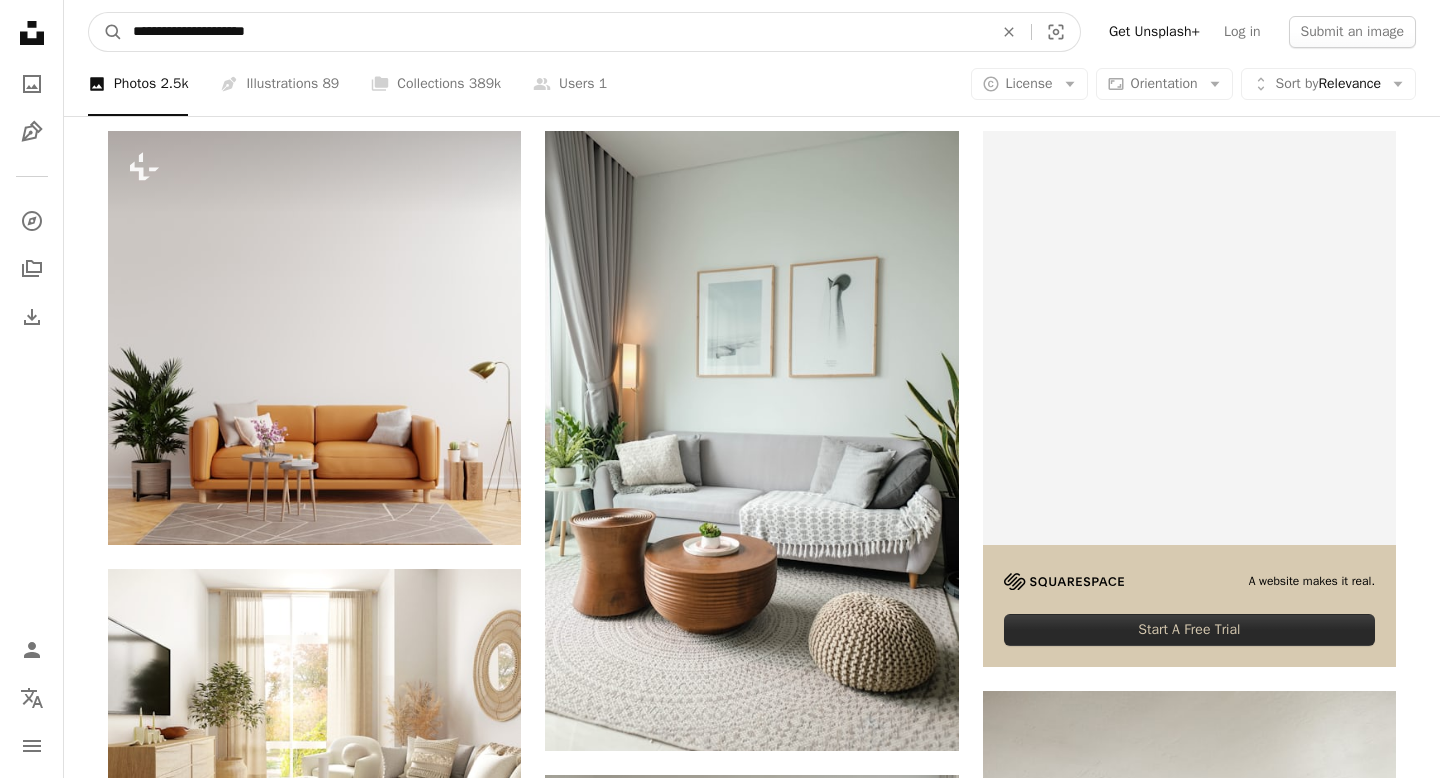 click on "**********" at bounding box center [555, 32] 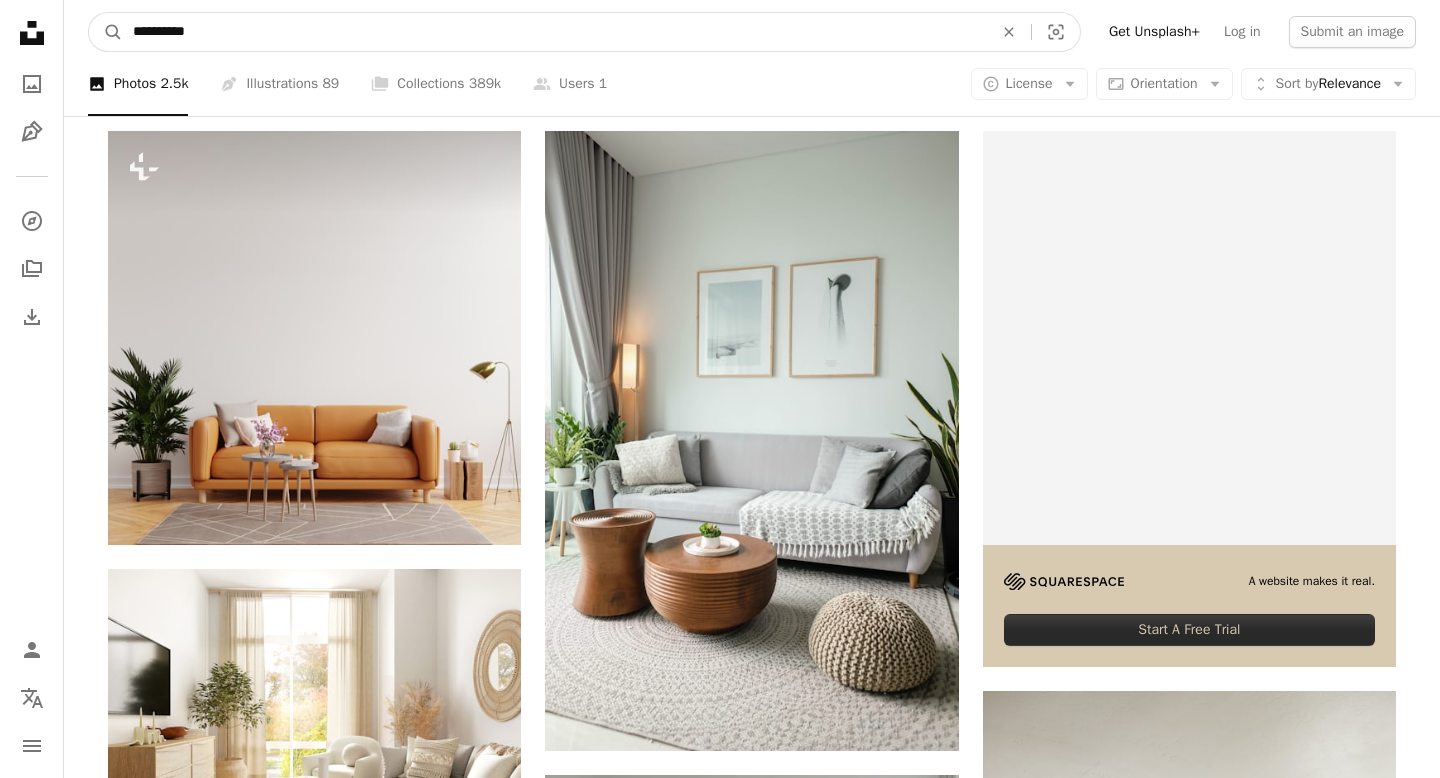 type on "**********" 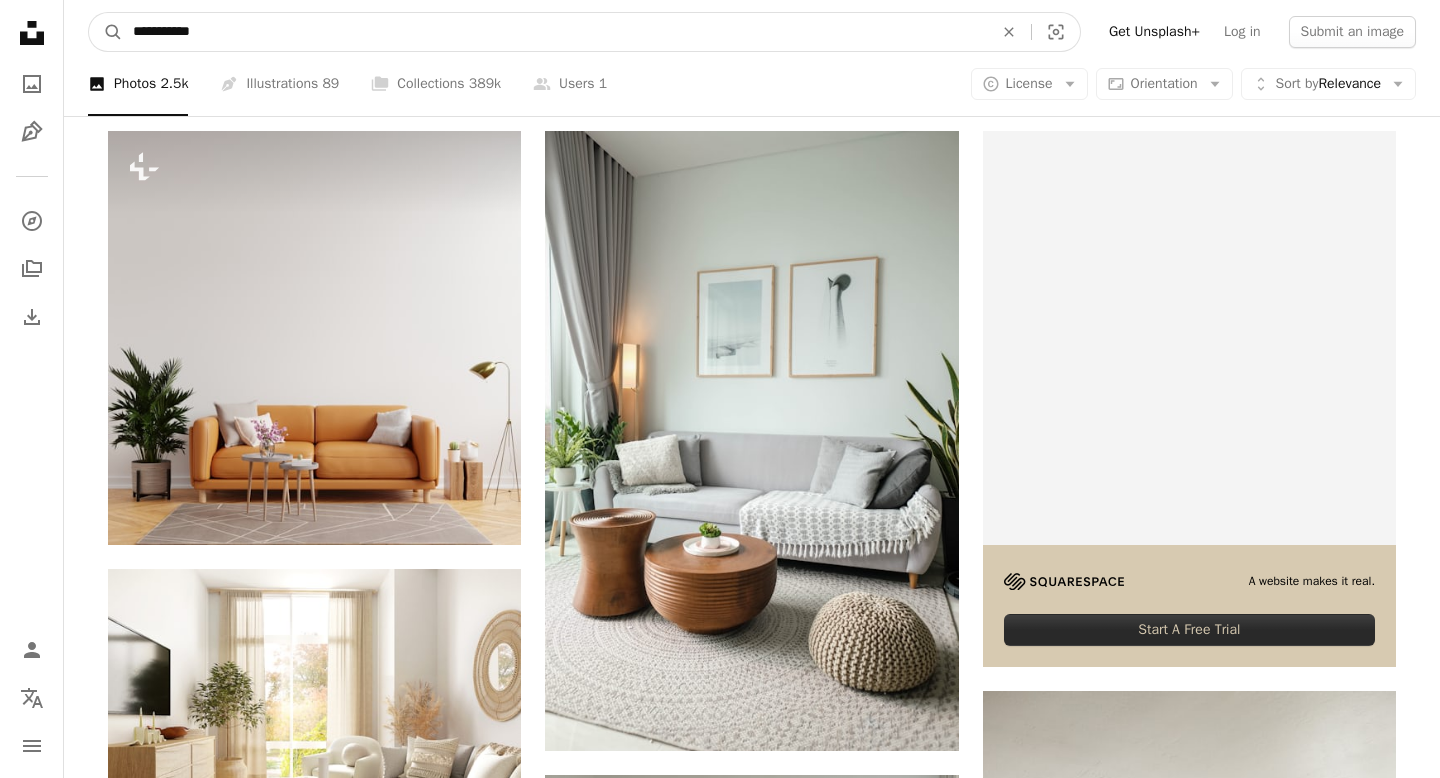 click on "A magnifying glass" at bounding box center (106, 32) 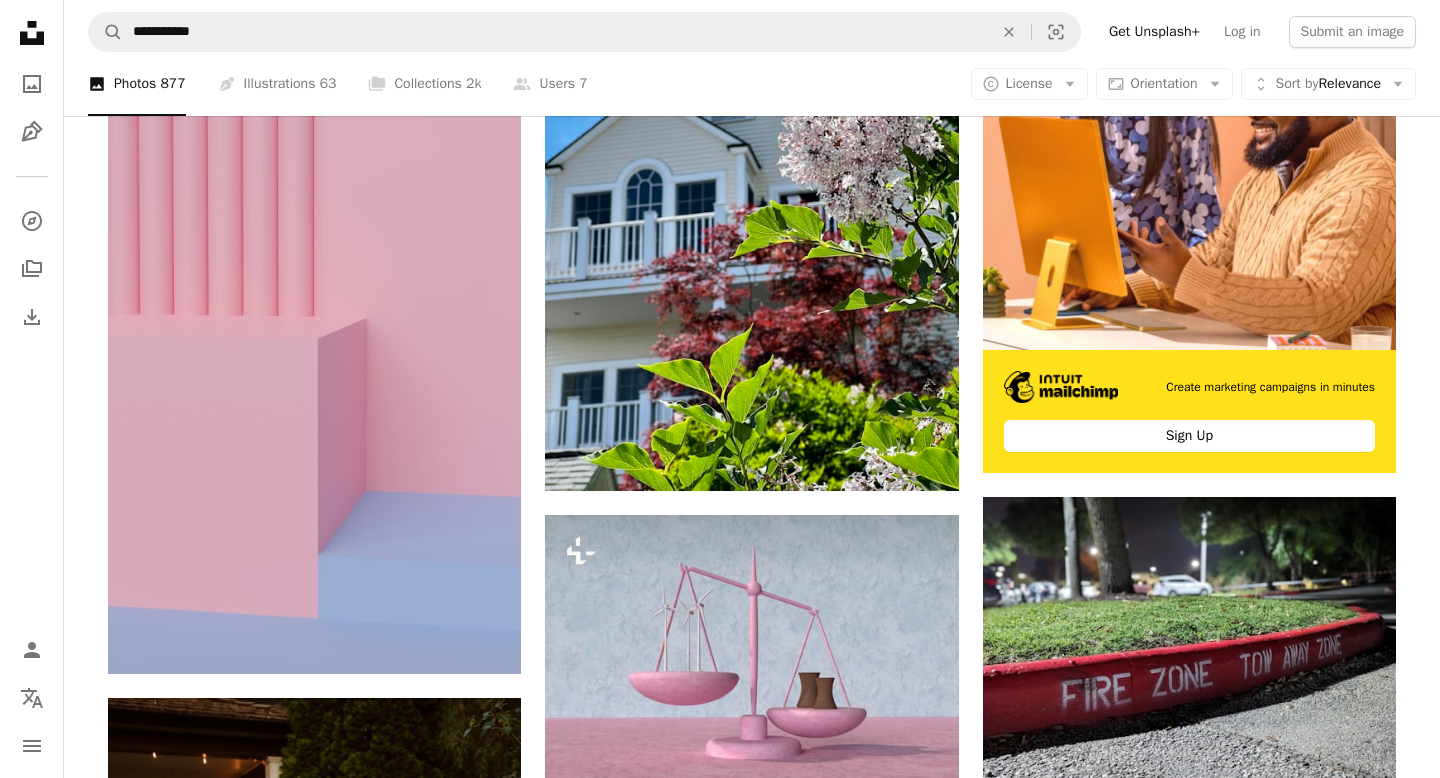 scroll, scrollTop: 0, scrollLeft: 0, axis: both 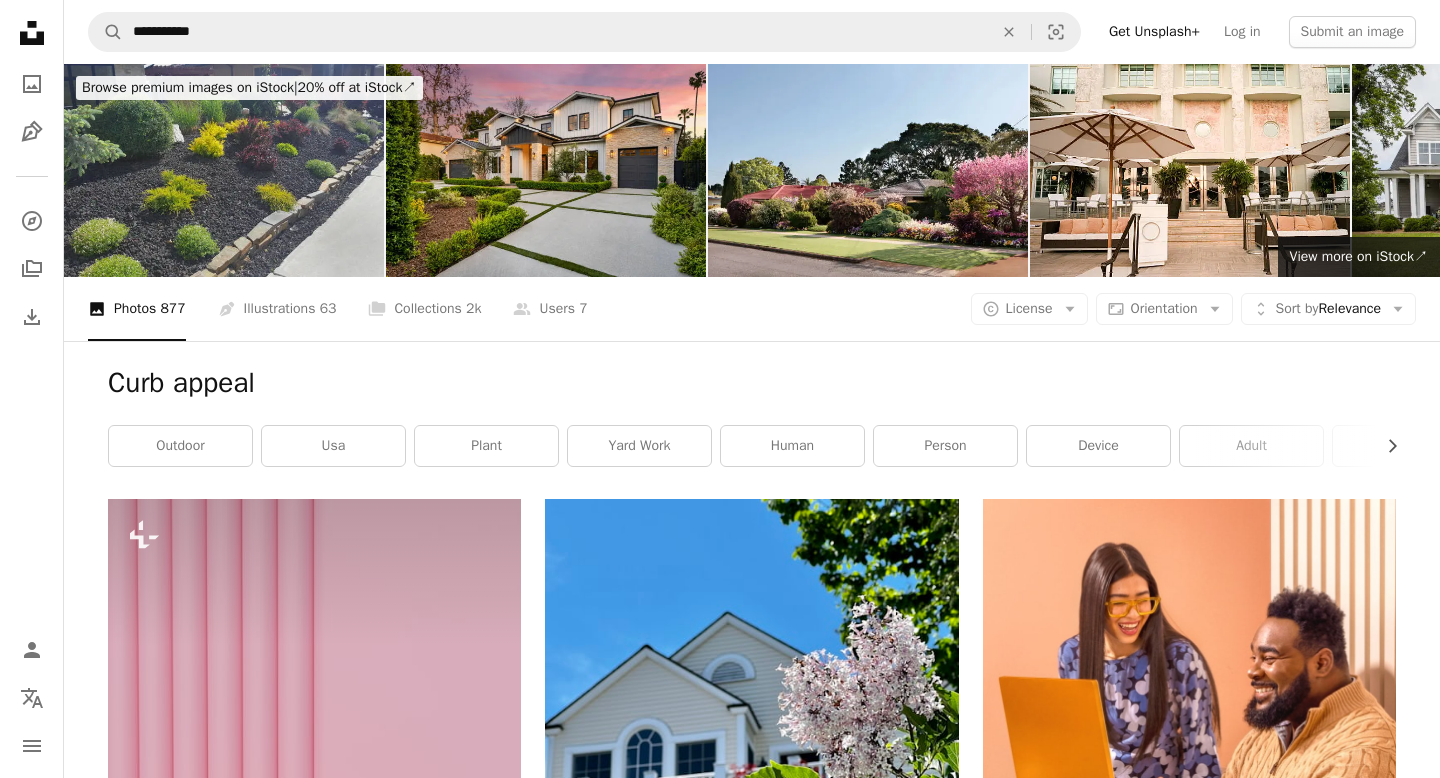 click at bounding box center (224, 170) 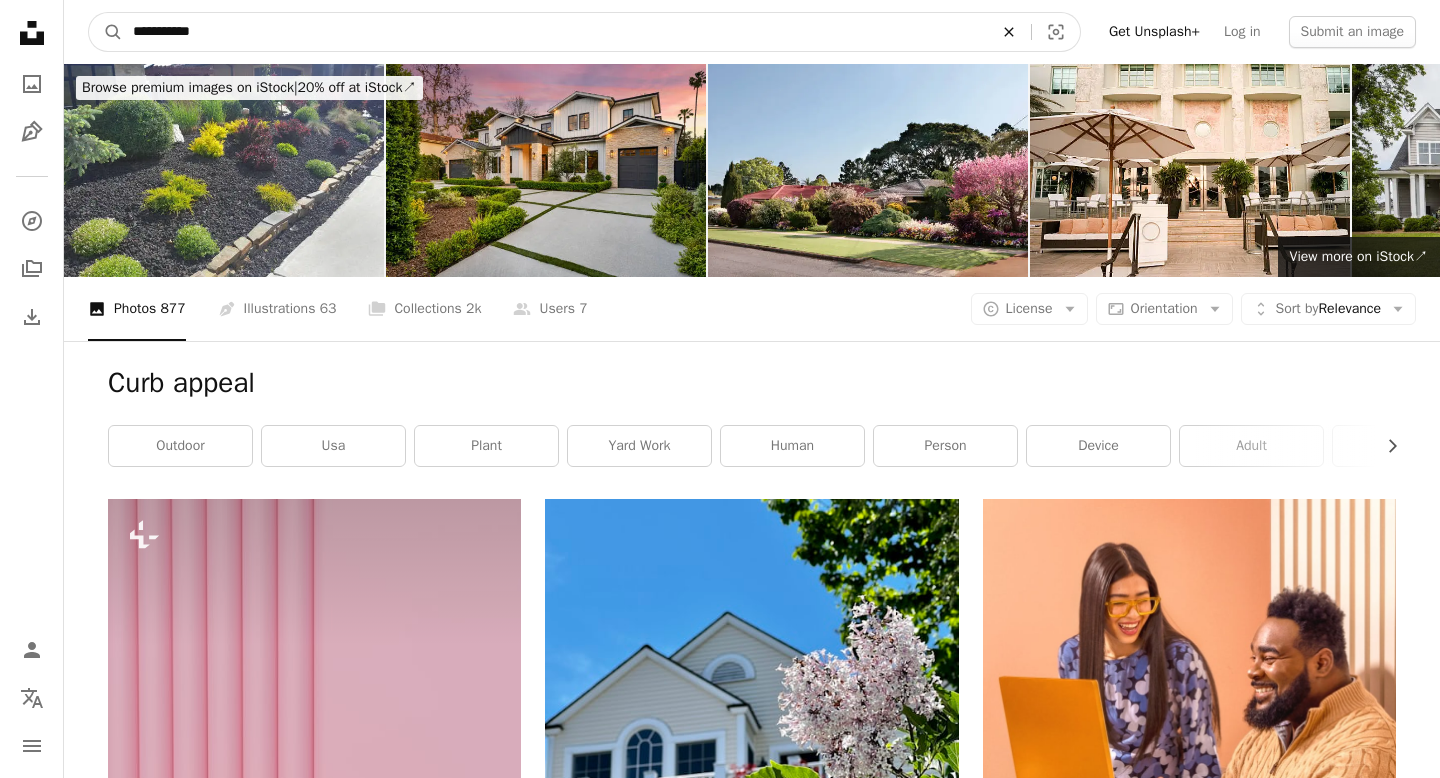 click on "An X shape" 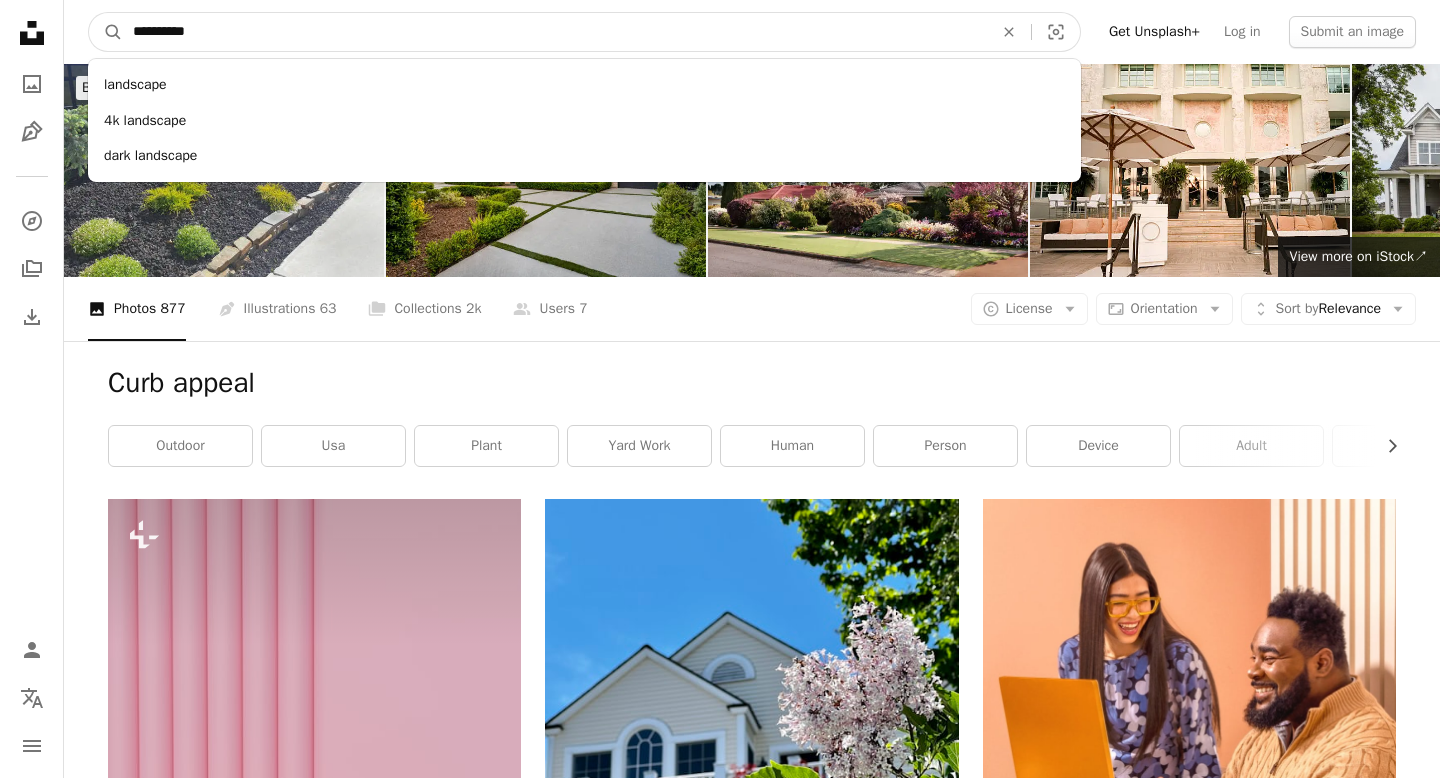 type on "**********" 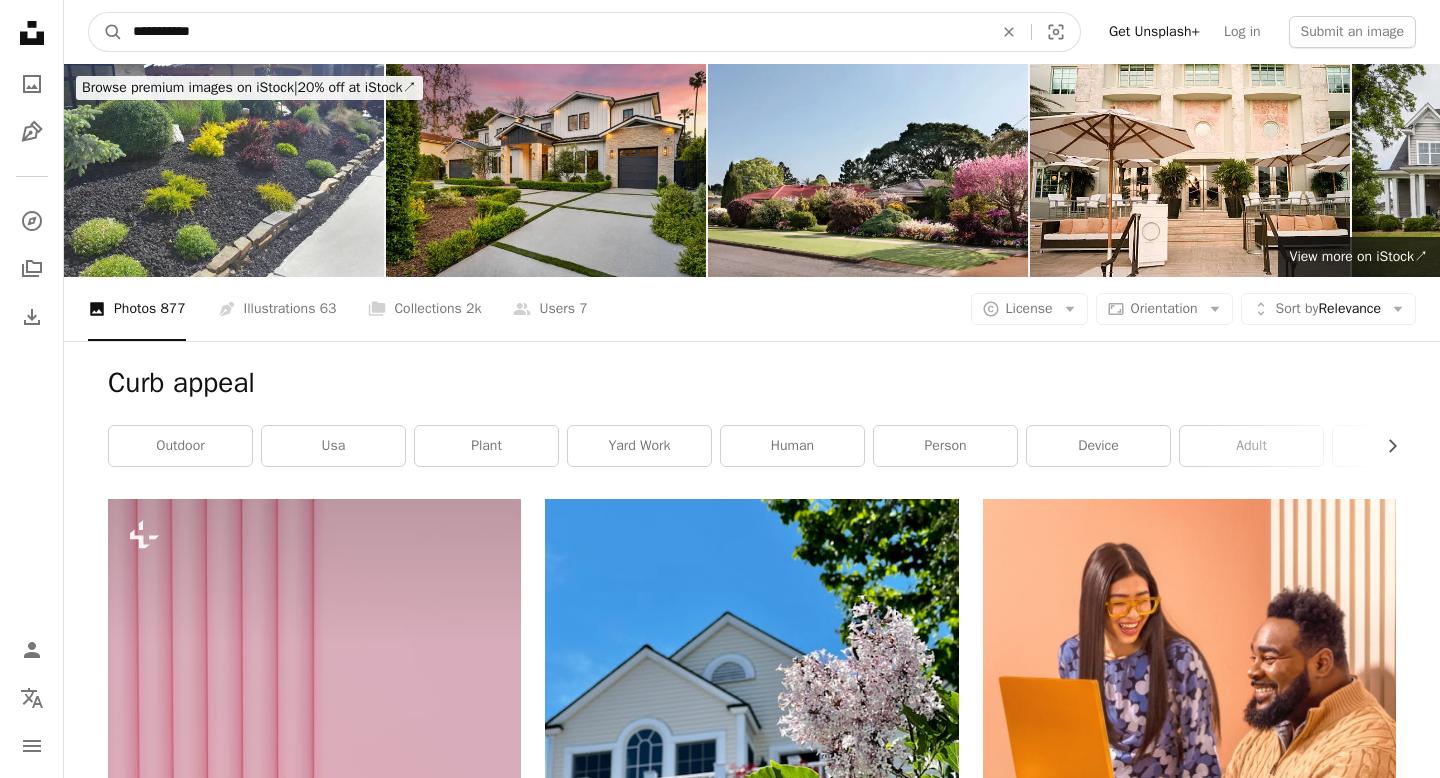 click on "A magnifying glass" at bounding box center [106, 32] 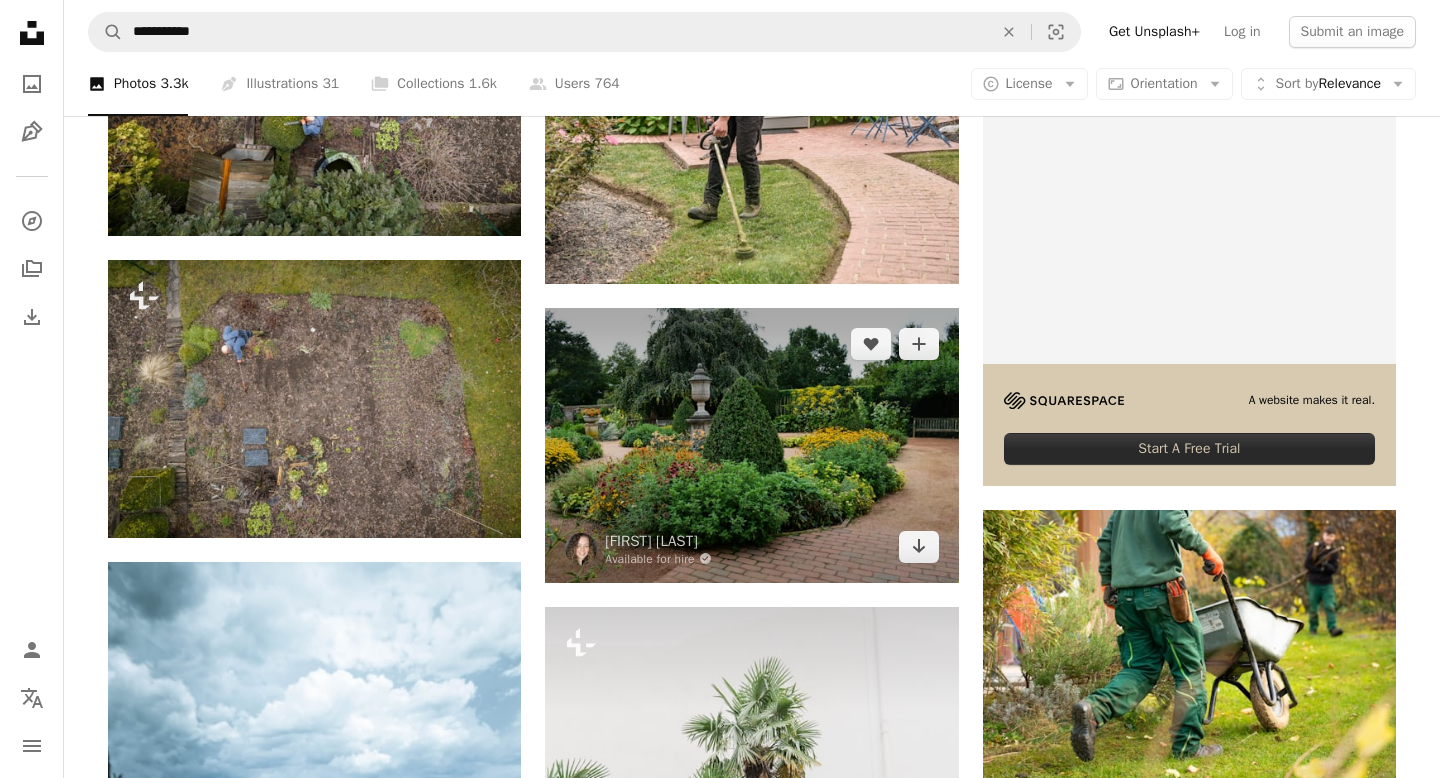 scroll, scrollTop: 550, scrollLeft: 0, axis: vertical 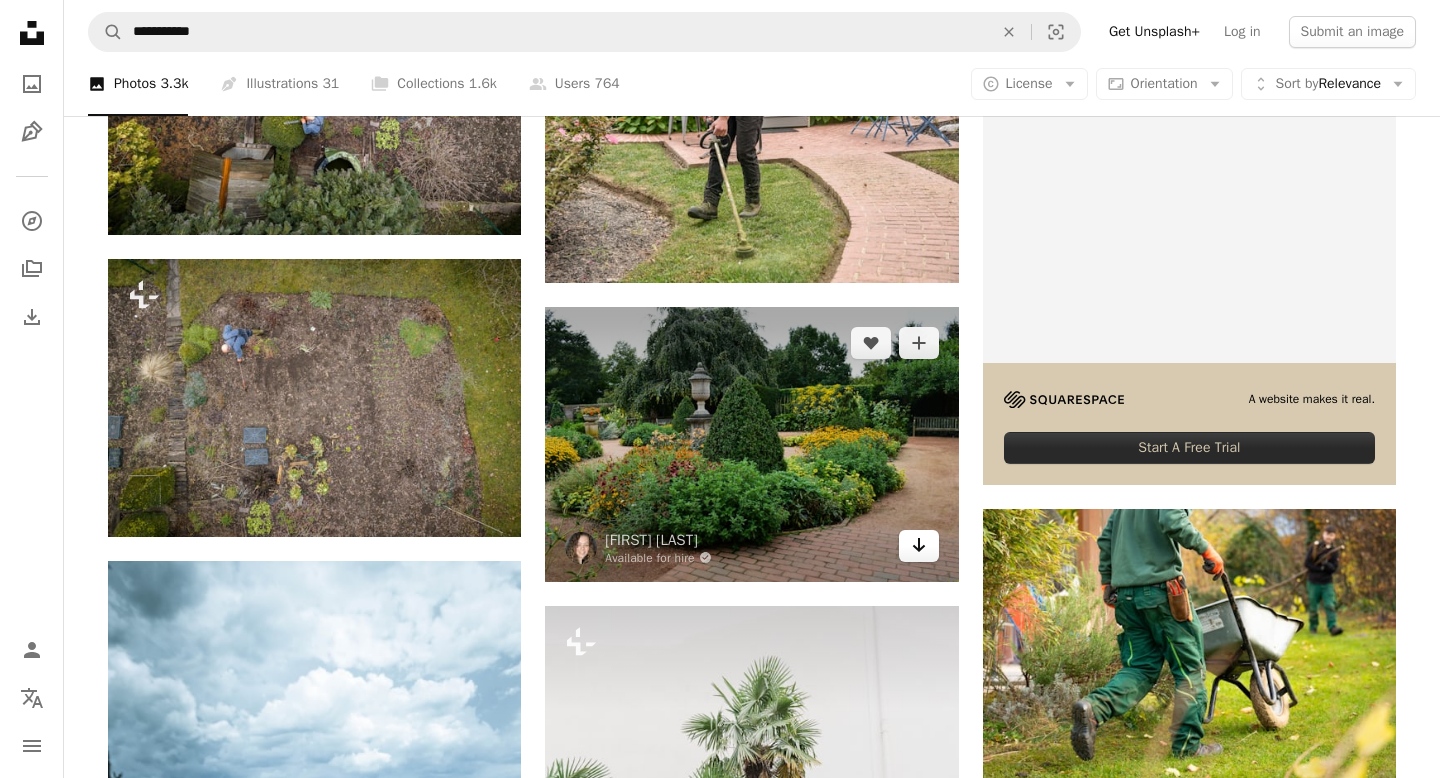 click 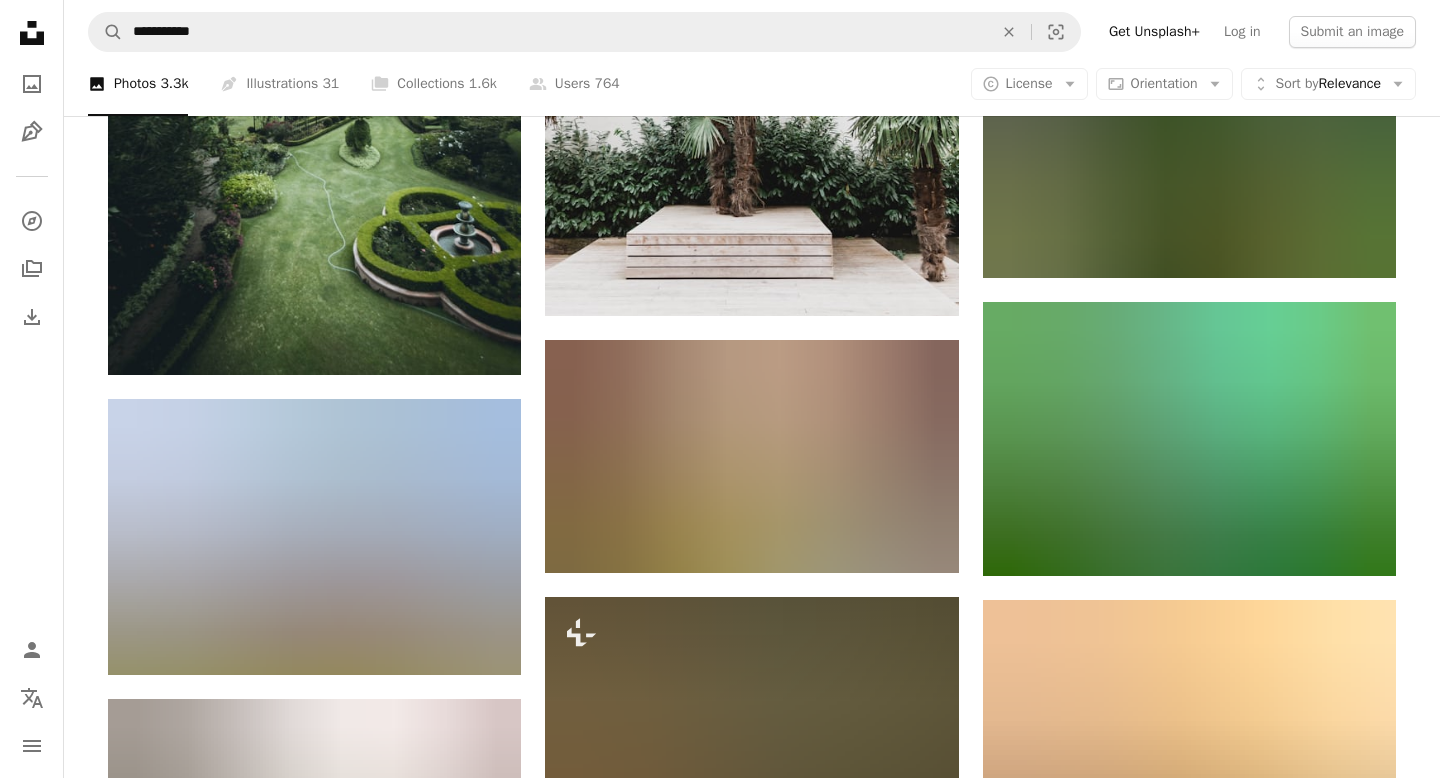 scroll, scrollTop: 1352, scrollLeft: 0, axis: vertical 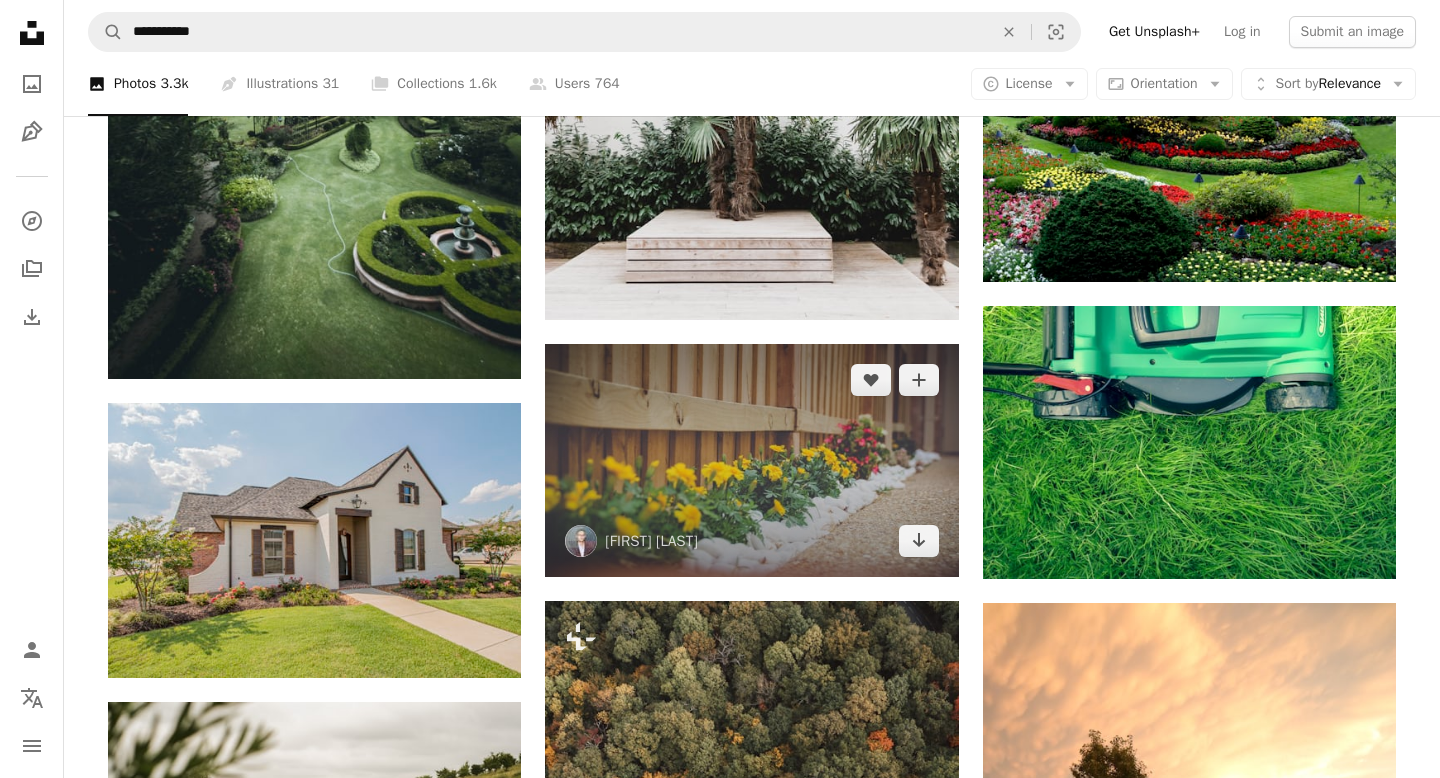 click on "Arrow pointing down" 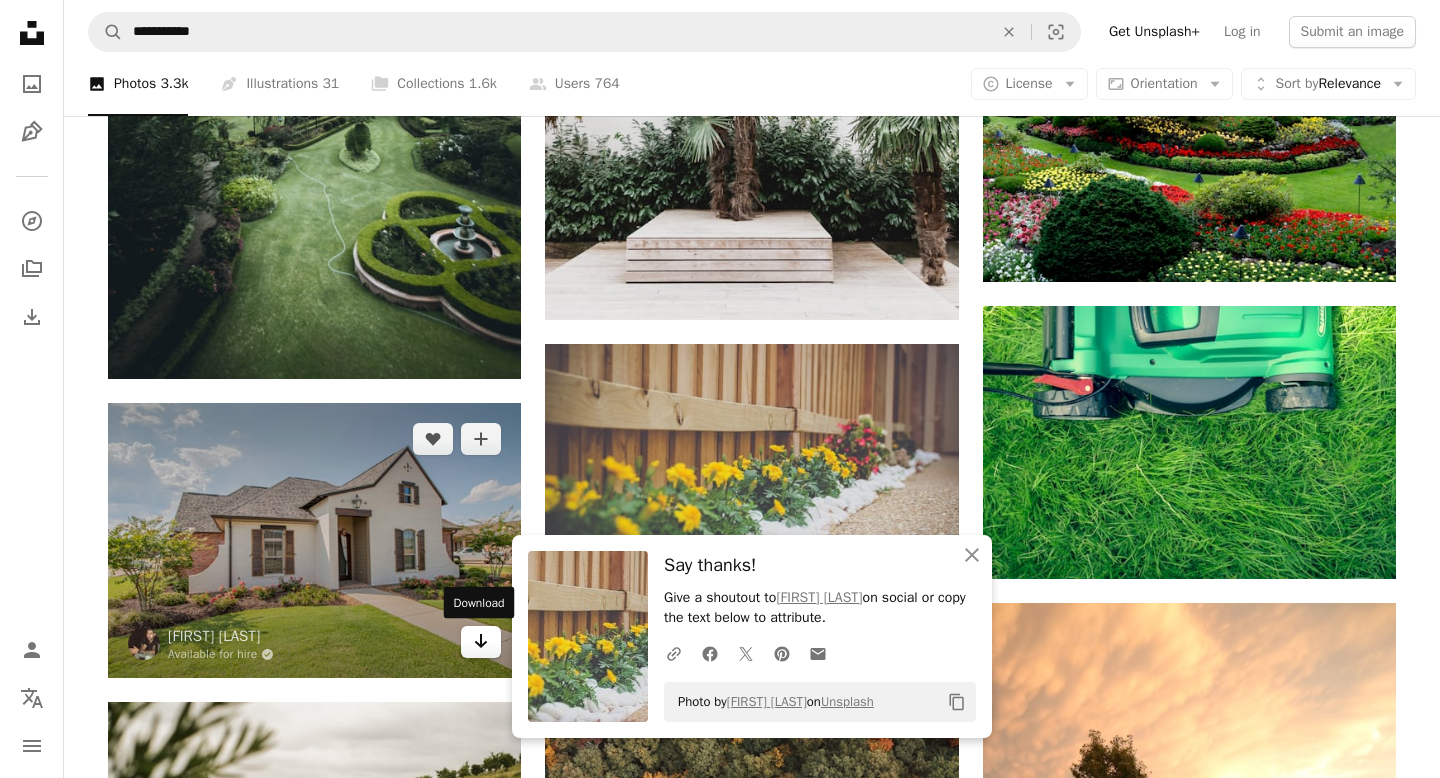 click 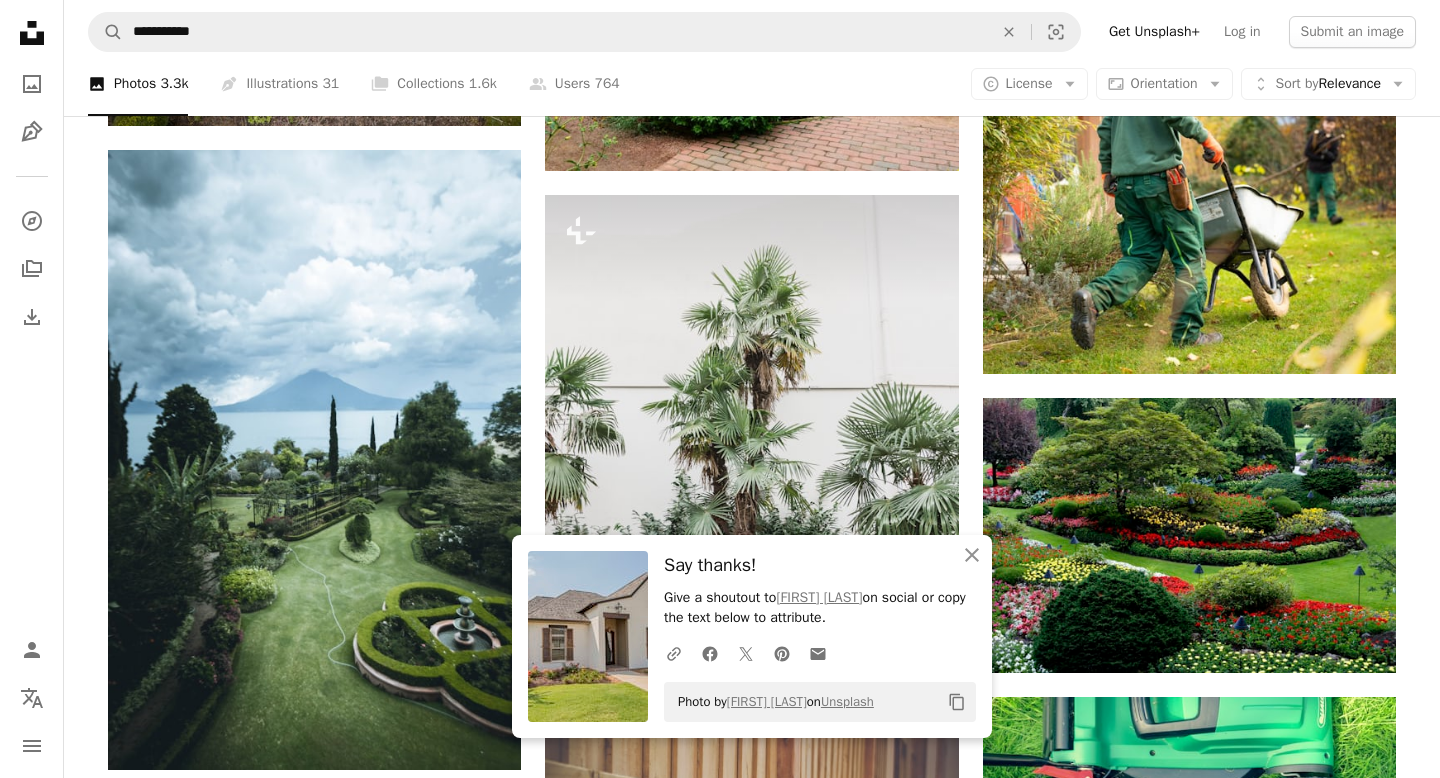 scroll, scrollTop: 966, scrollLeft: 0, axis: vertical 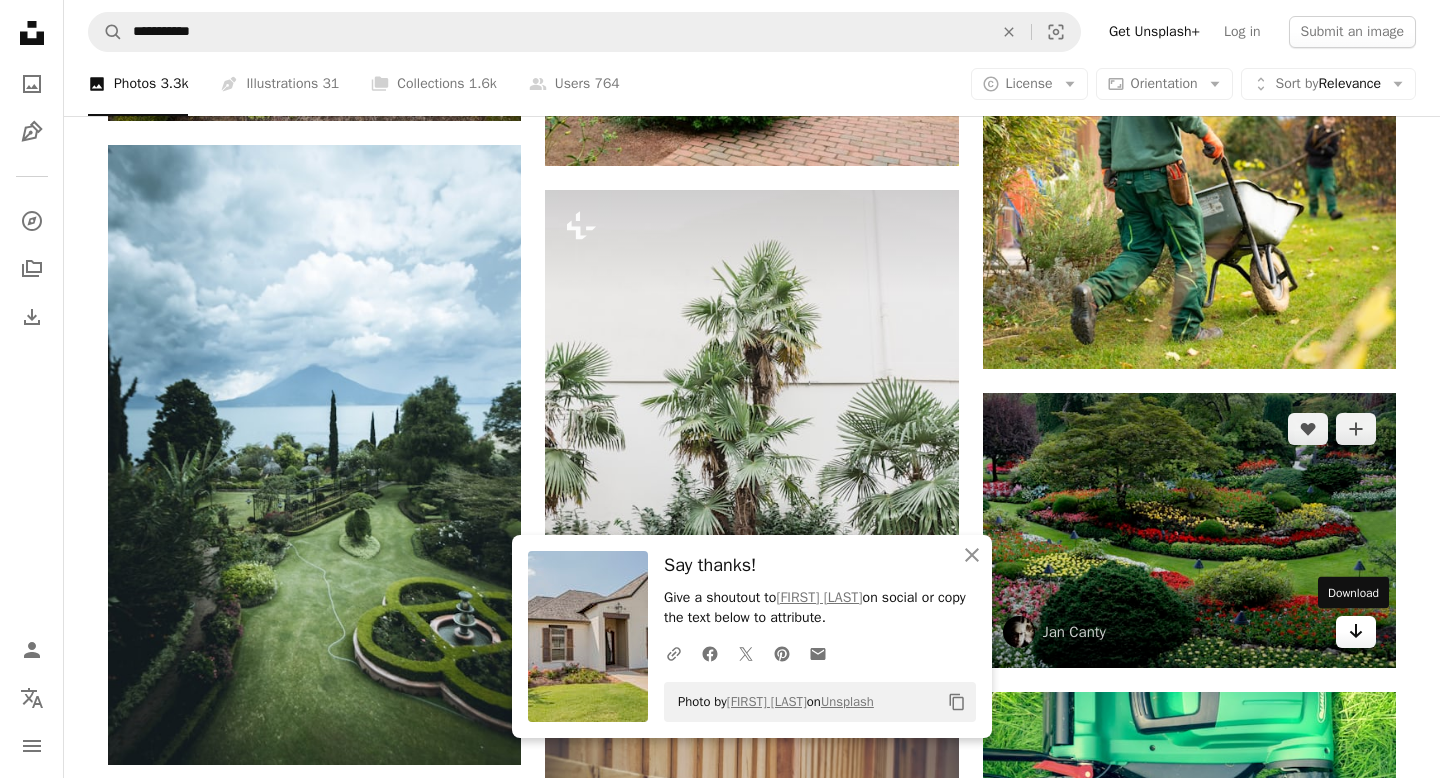 click on "Arrow pointing down" 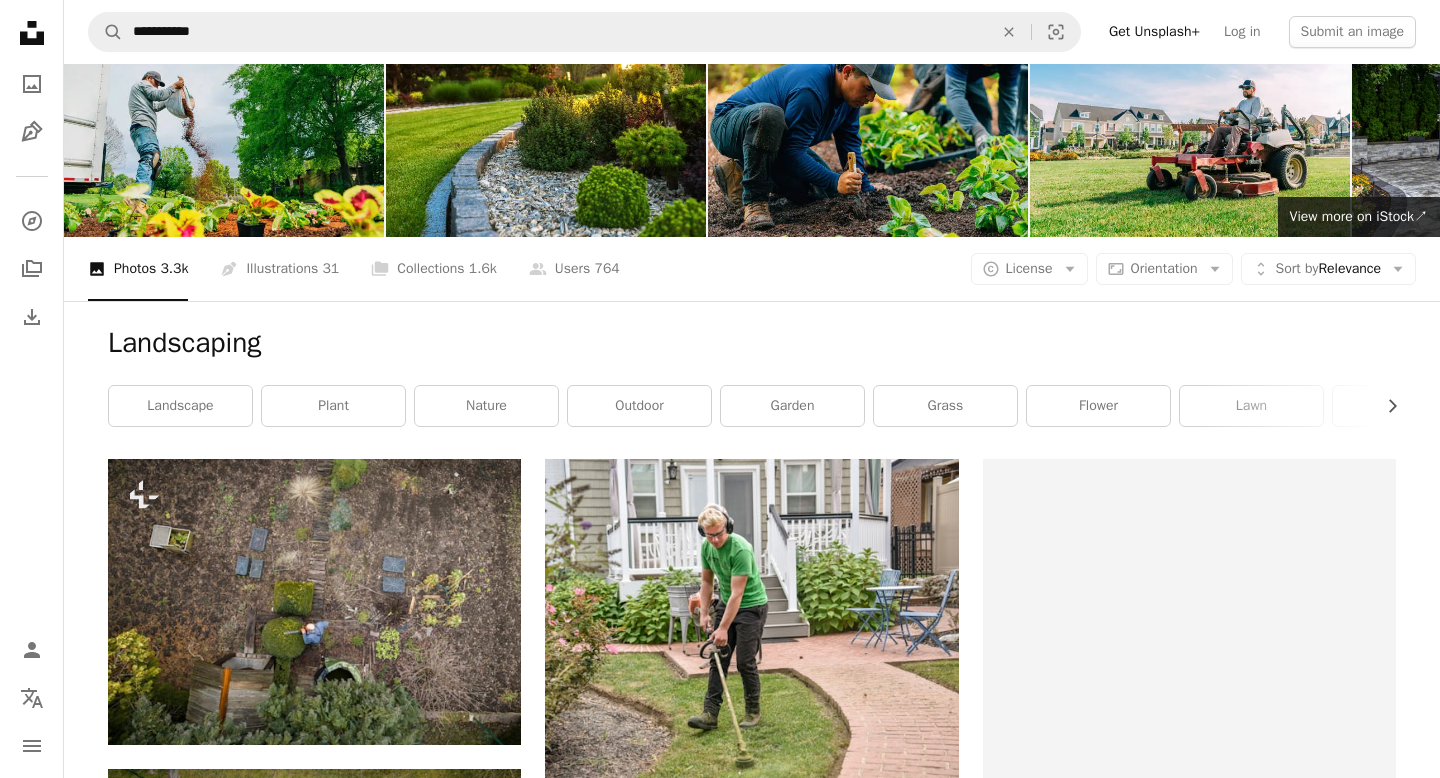 scroll, scrollTop: 0, scrollLeft: 0, axis: both 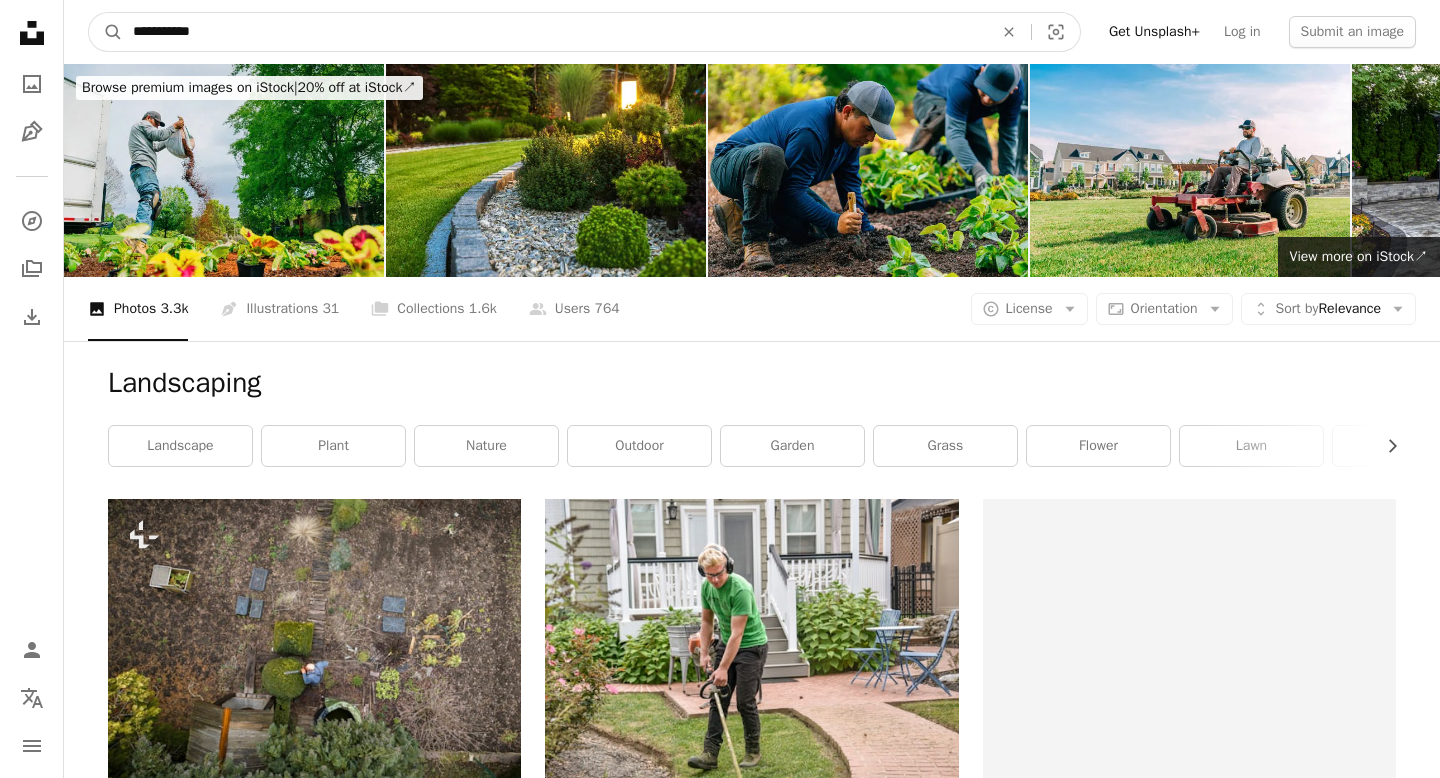 click on "**********" at bounding box center (555, 32) 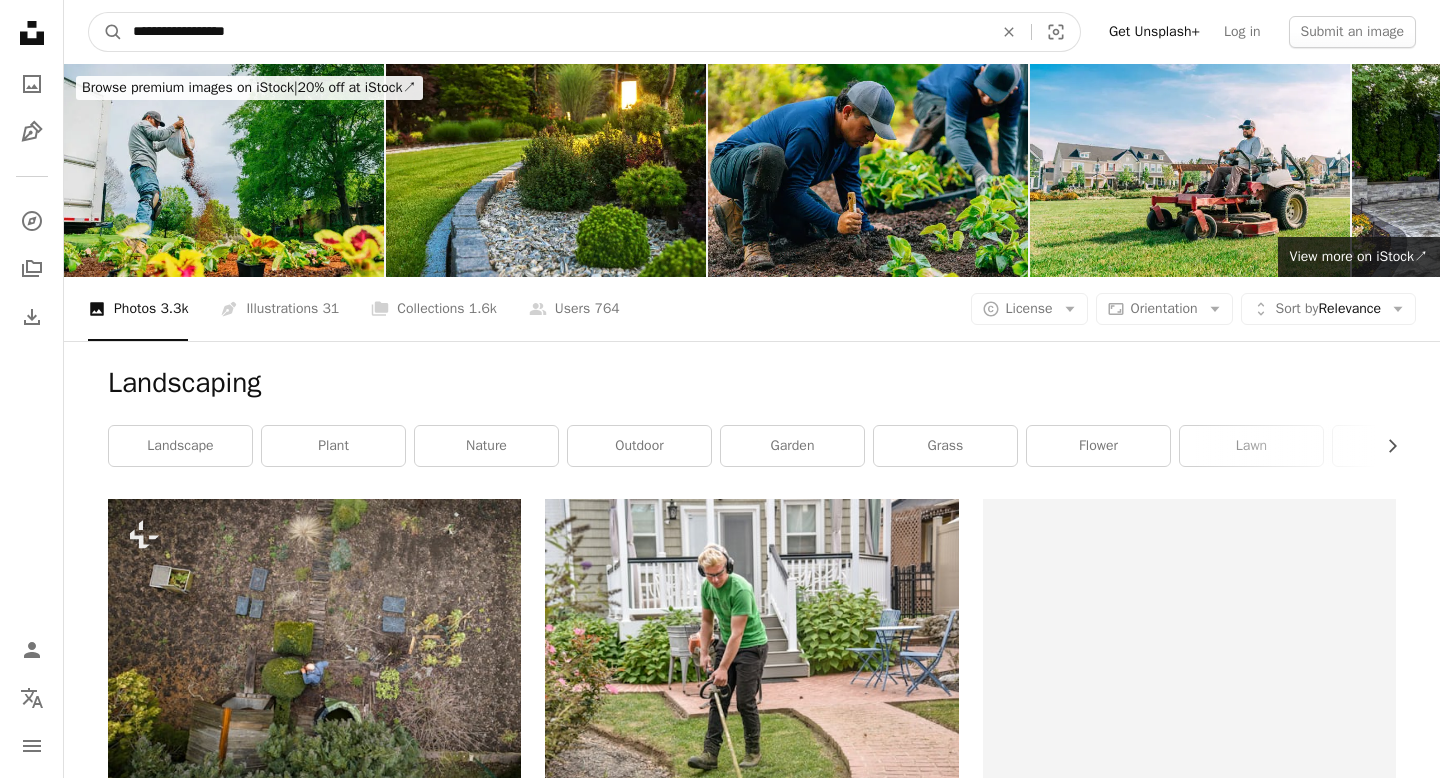 click on "**********" at bounding box center (555, 32) 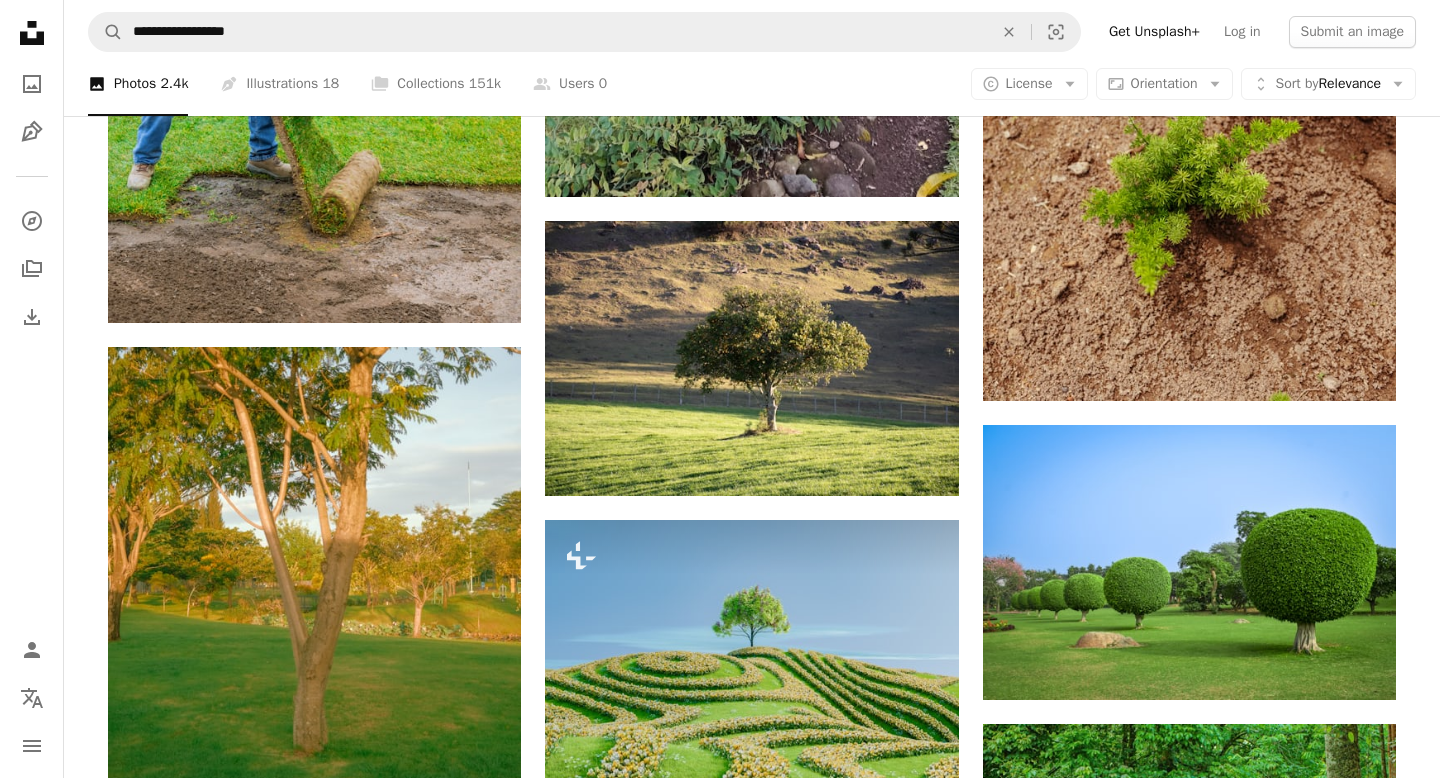 scroll, scrollTop: 1582, scrollLeft: 0, axis: vertical 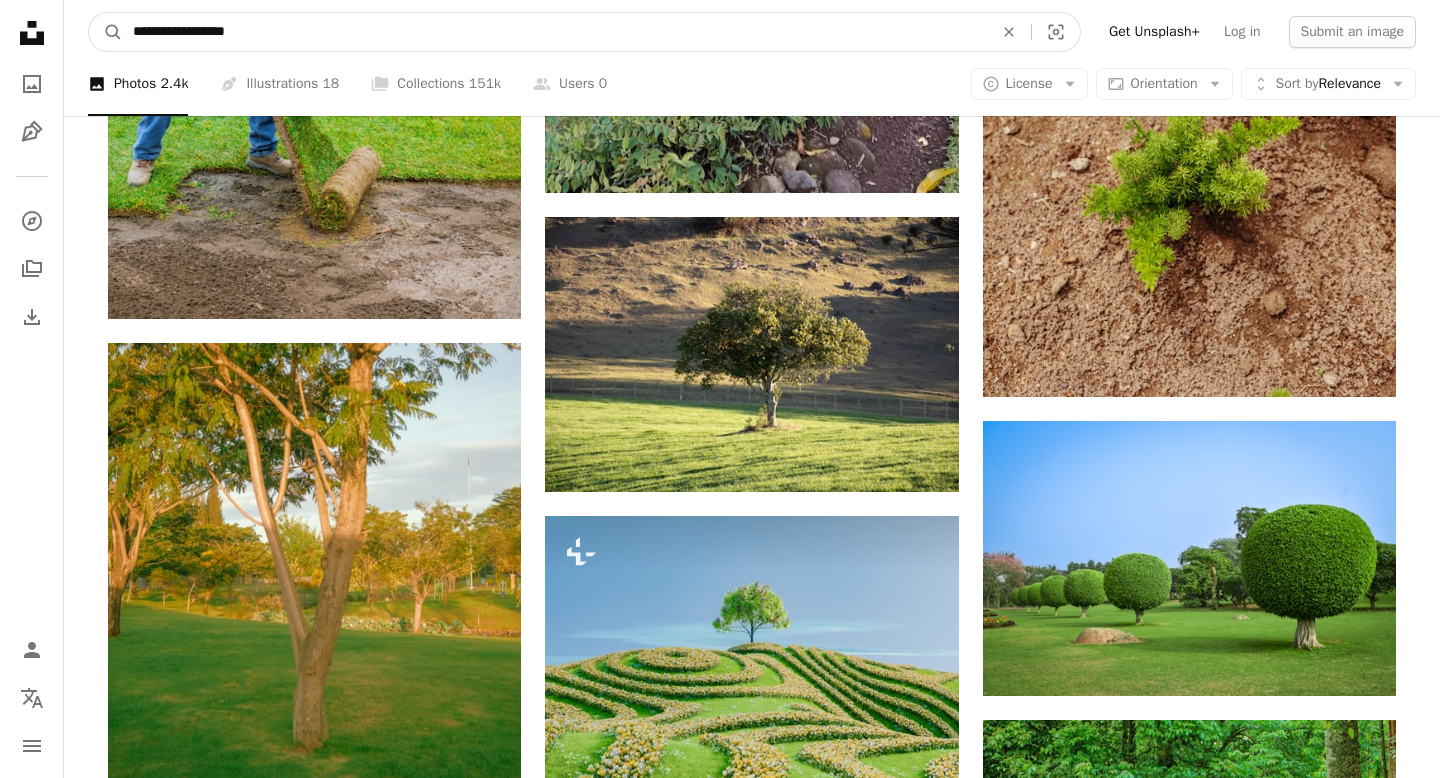 click on "**********" at bounding box center (555, 32) 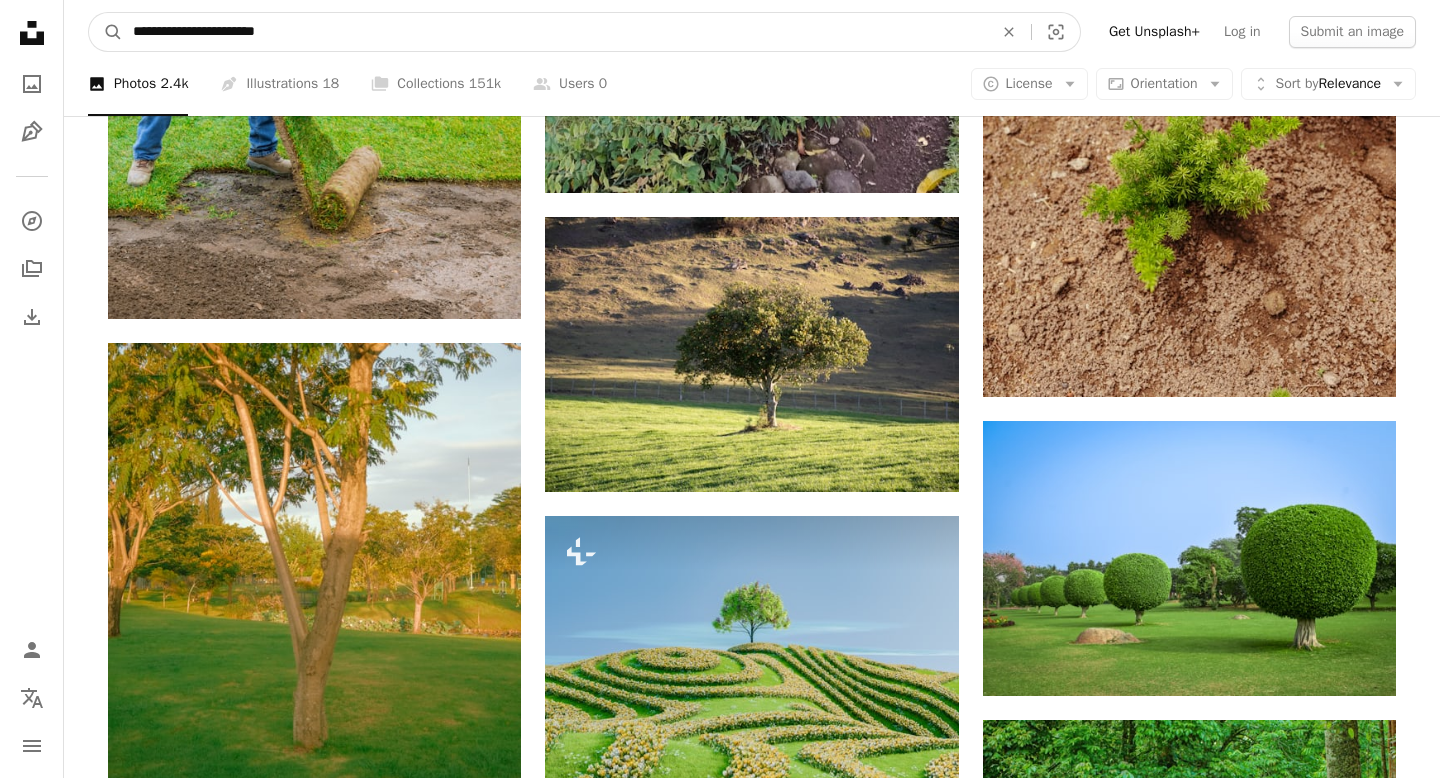 type on "**********" 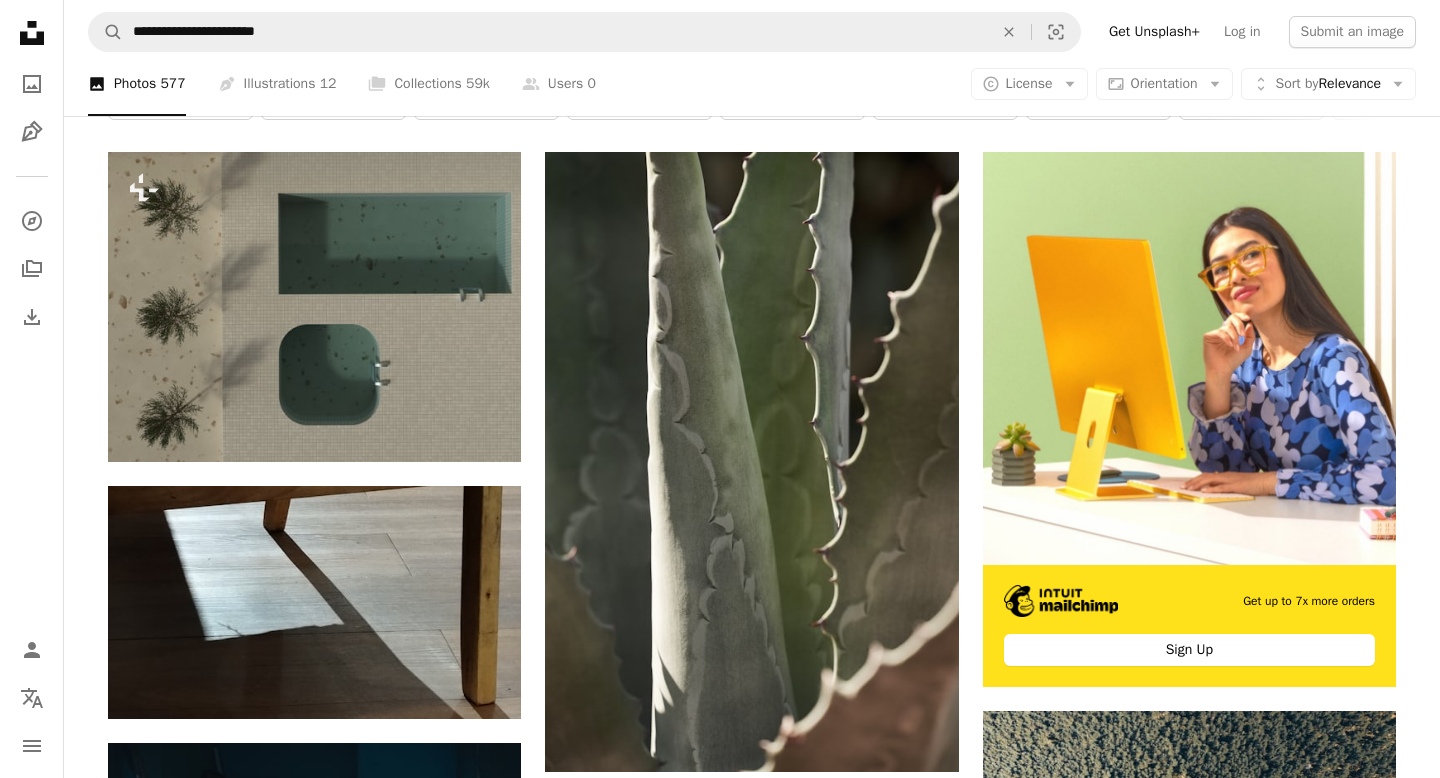 scroll, scrollTop: 0, scrollLeft: 0, axis: both 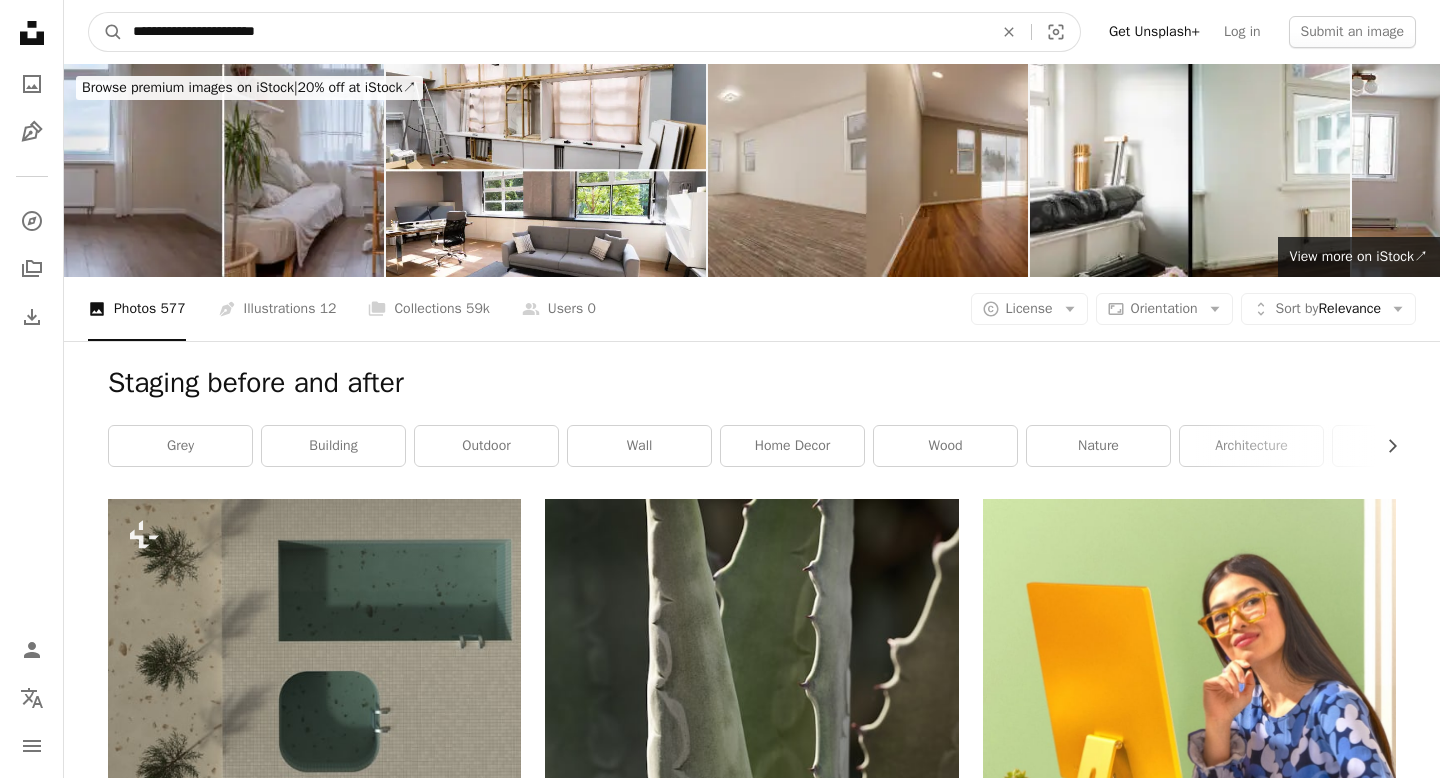 click on "**********" at bounding box center [555, 32] 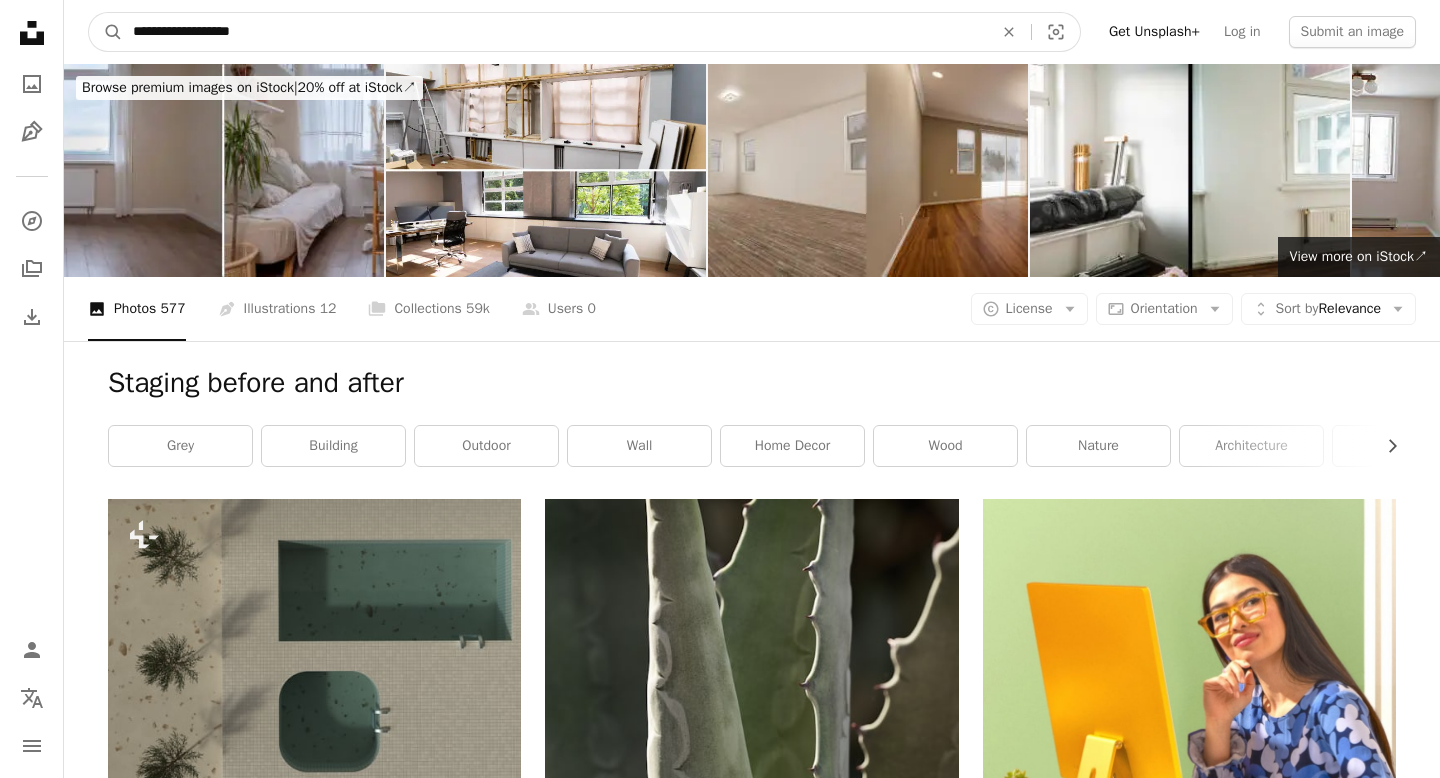type on "**********" 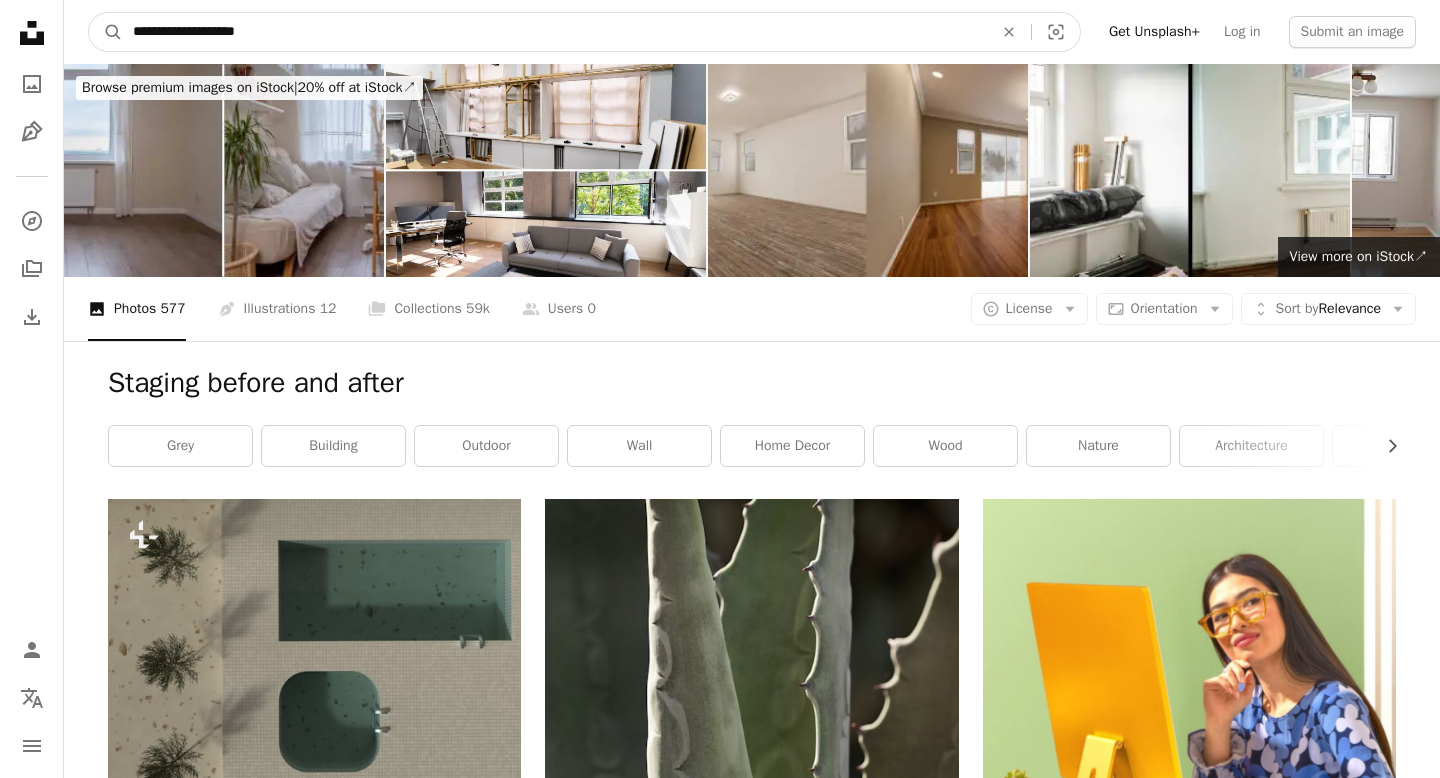 click on "A magnifying glass" at bounding box center [106, 32] 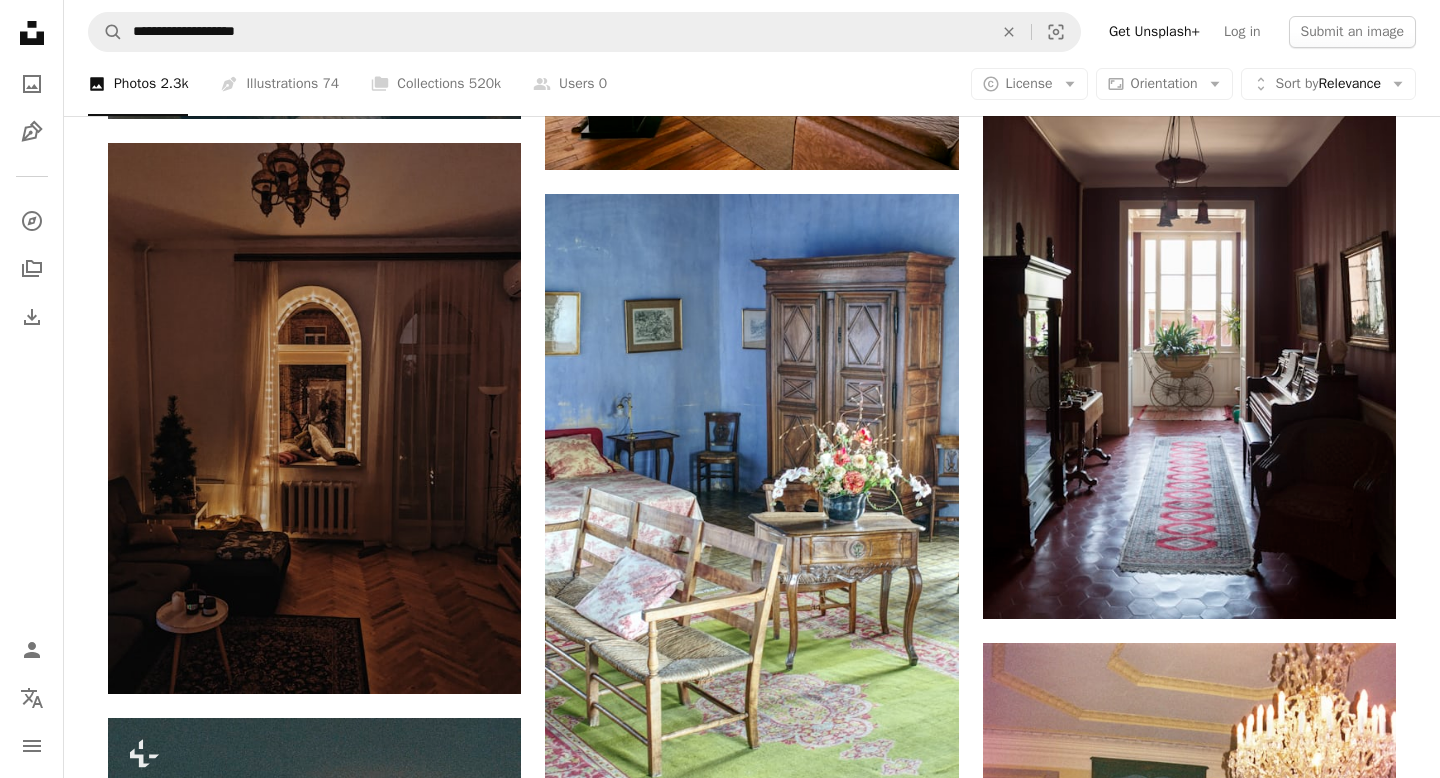 scroll, scrollTop: 1872, scrollLeft: 0, axis: vertical 